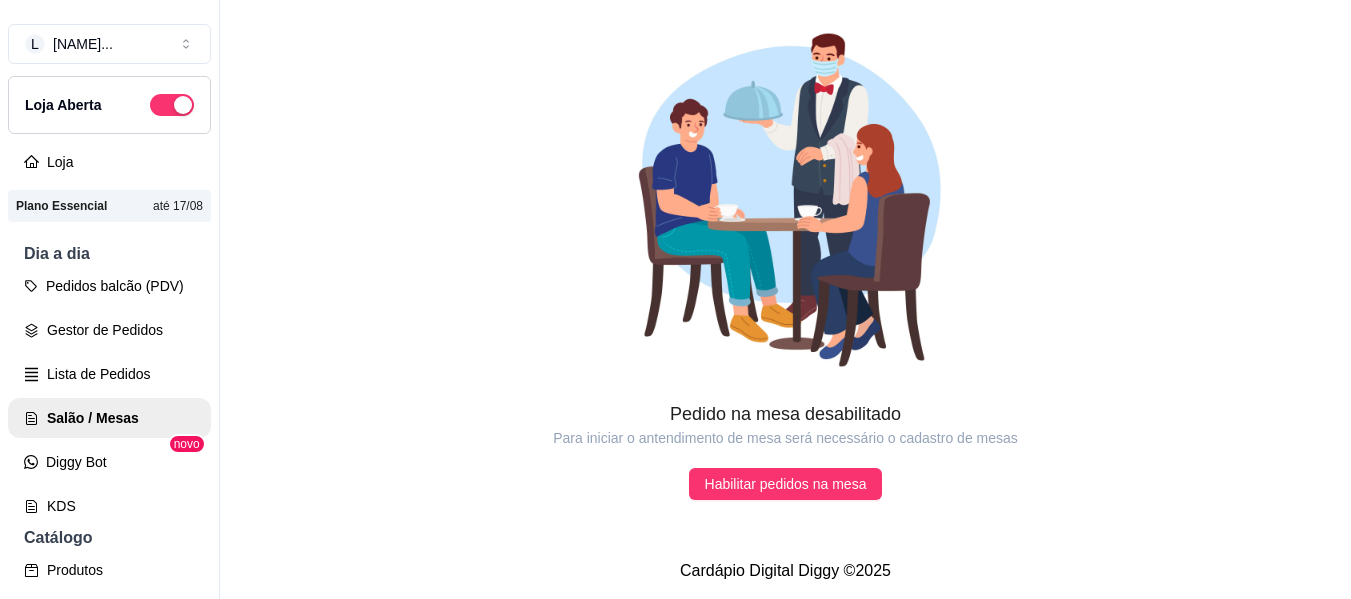 scroll, scrollTop: 0, scrollLeft: 0, axis: both 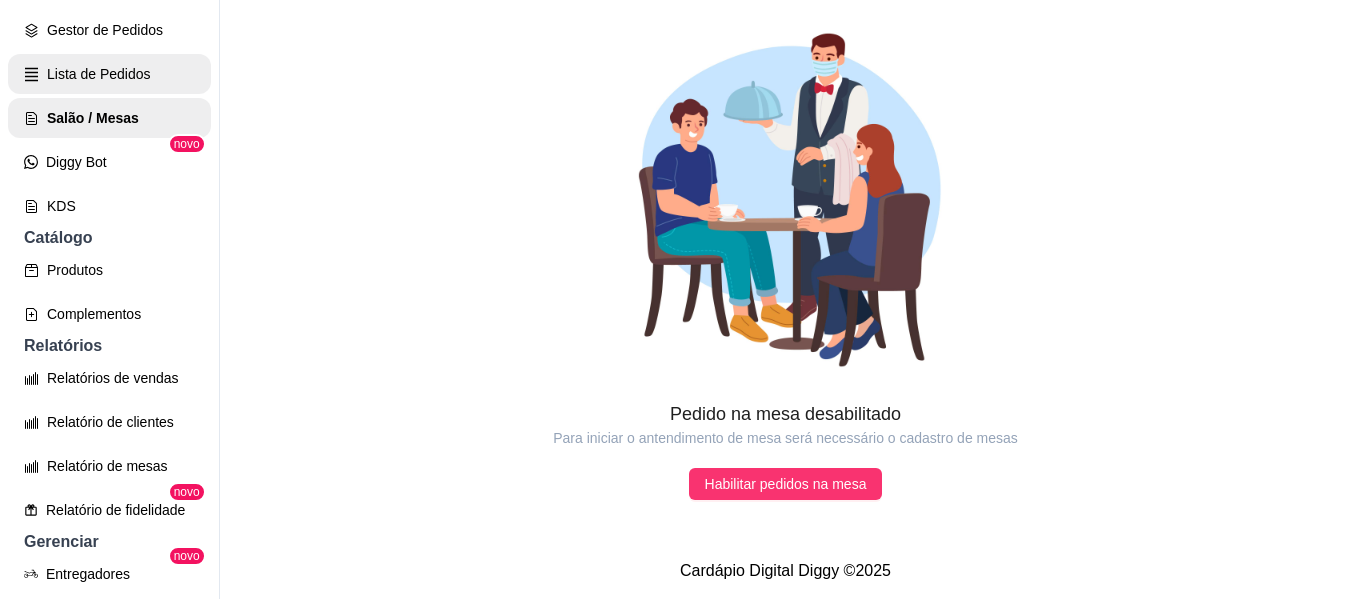 click on "Lista de Pedidos" at bounding box center (109, 74) 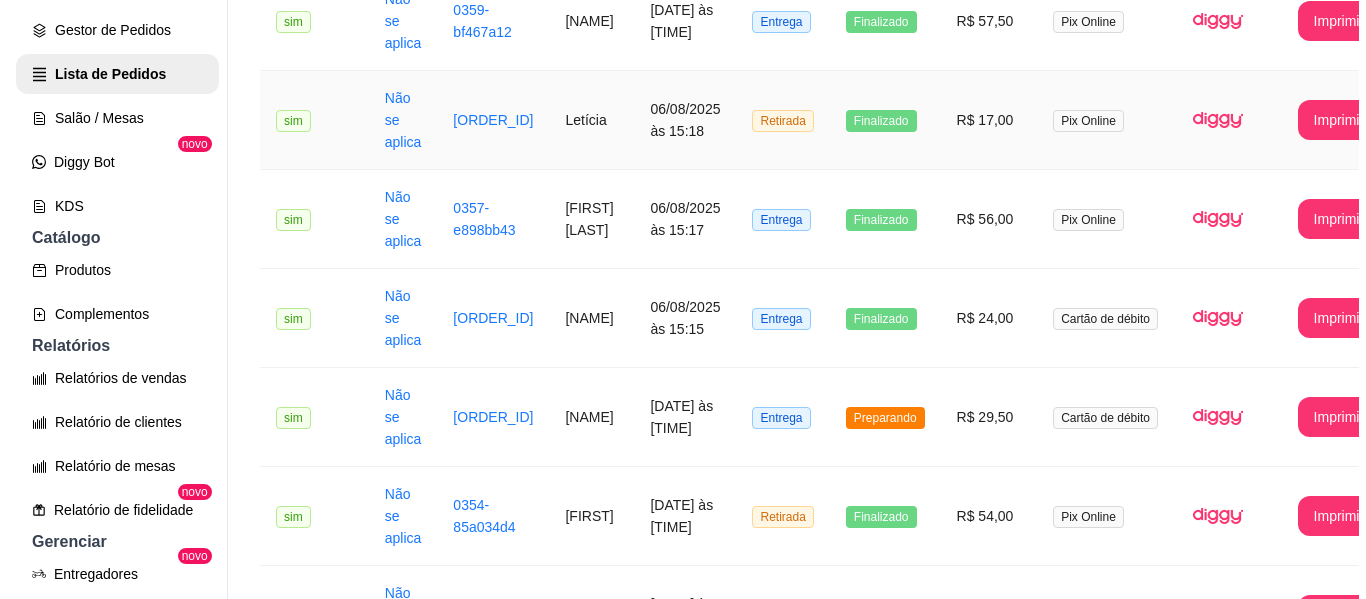 scroll, scrollTop: 1000, scrollLeft: 0, axis: vertical 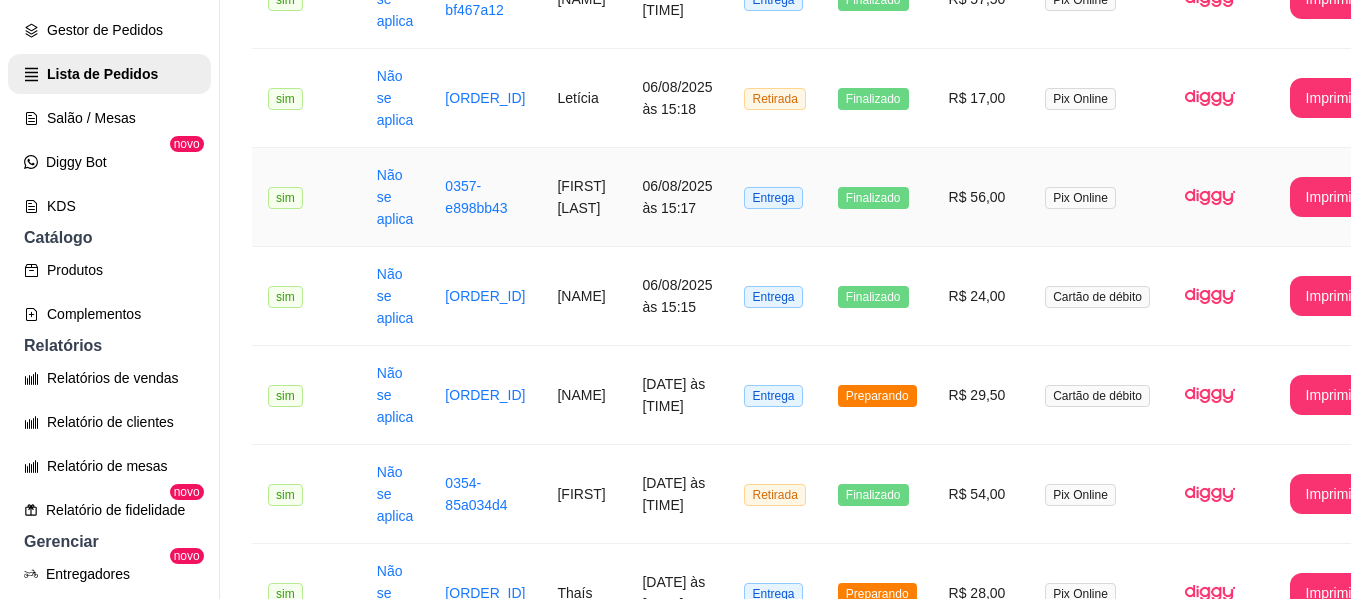 click on "06/08/2025 às 15:17" at bounding box center (677, 197) 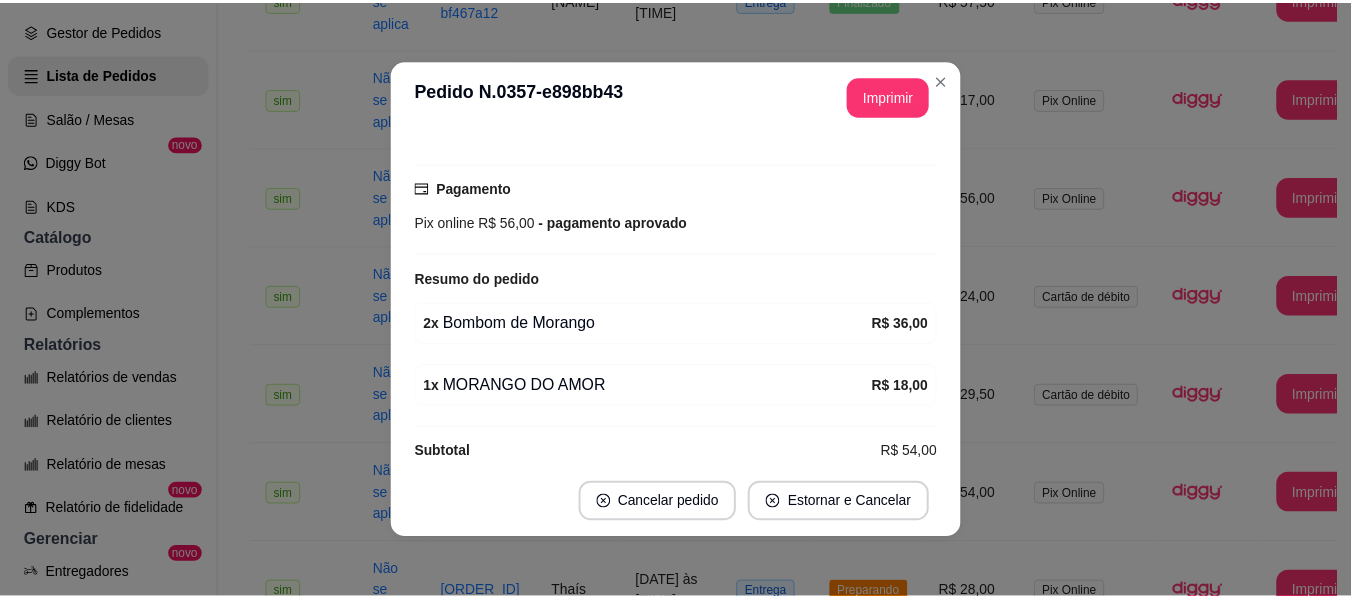 scroll, scrollTop: 474, scrollLeft: 0, axis: vertical 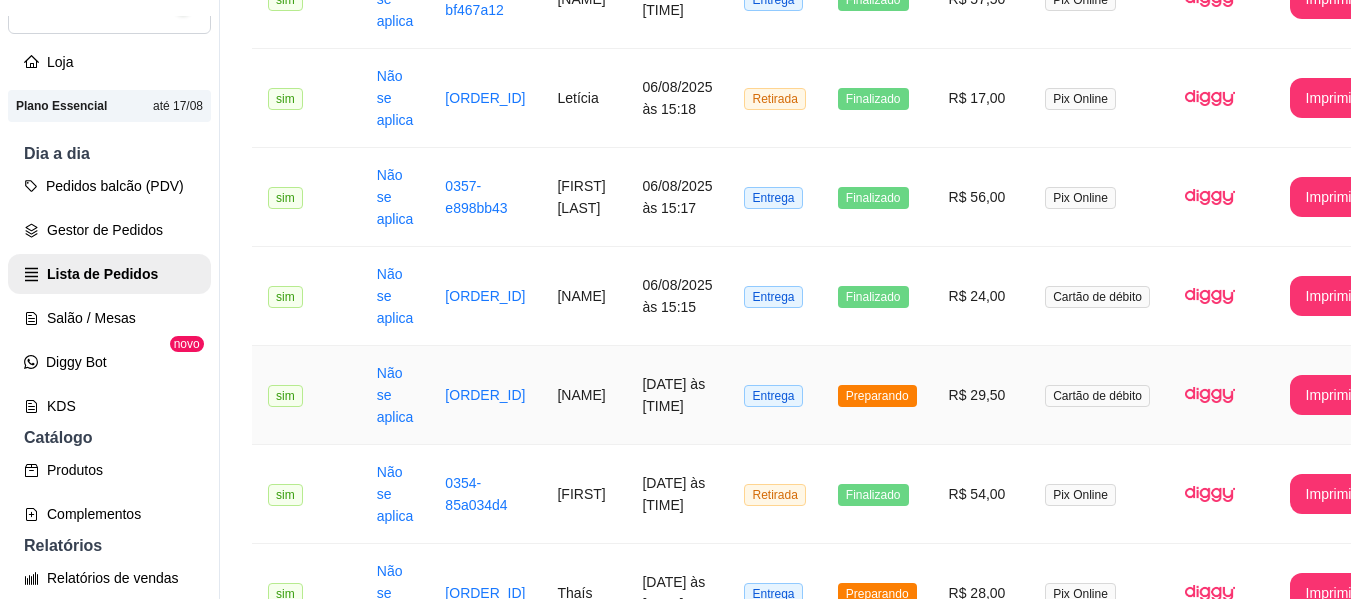 click on "[NAME]" at bounding box center (583, 395) 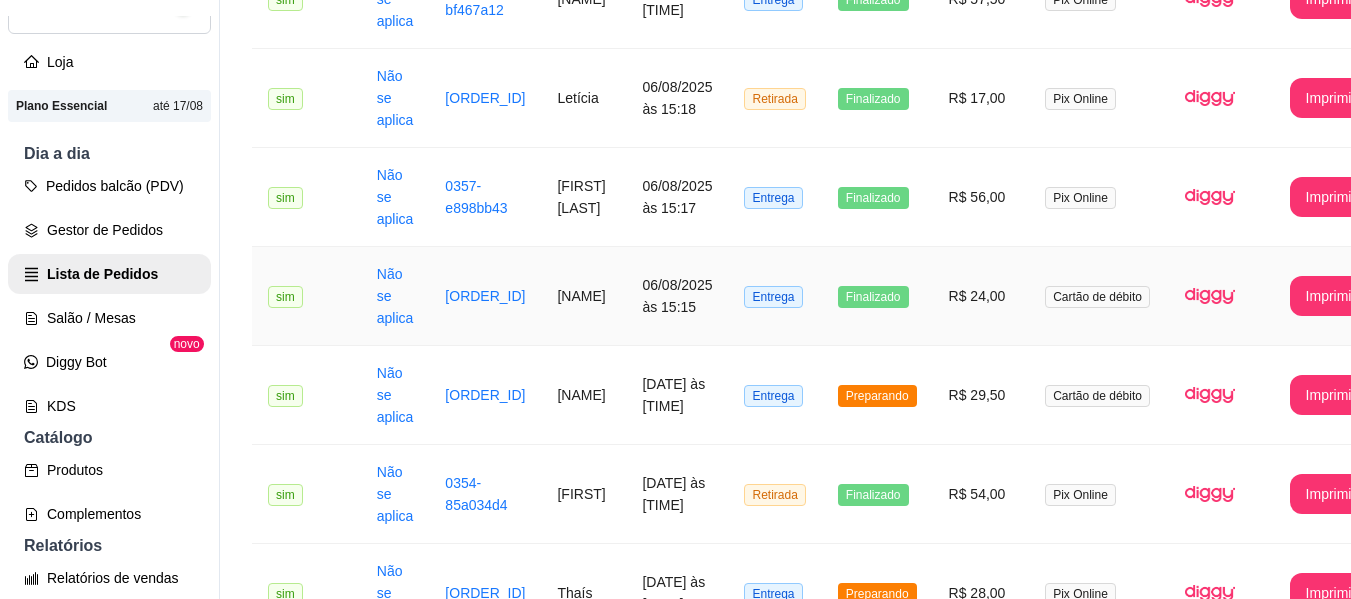 click on "[NAME]" at bounding box center (583, 296) 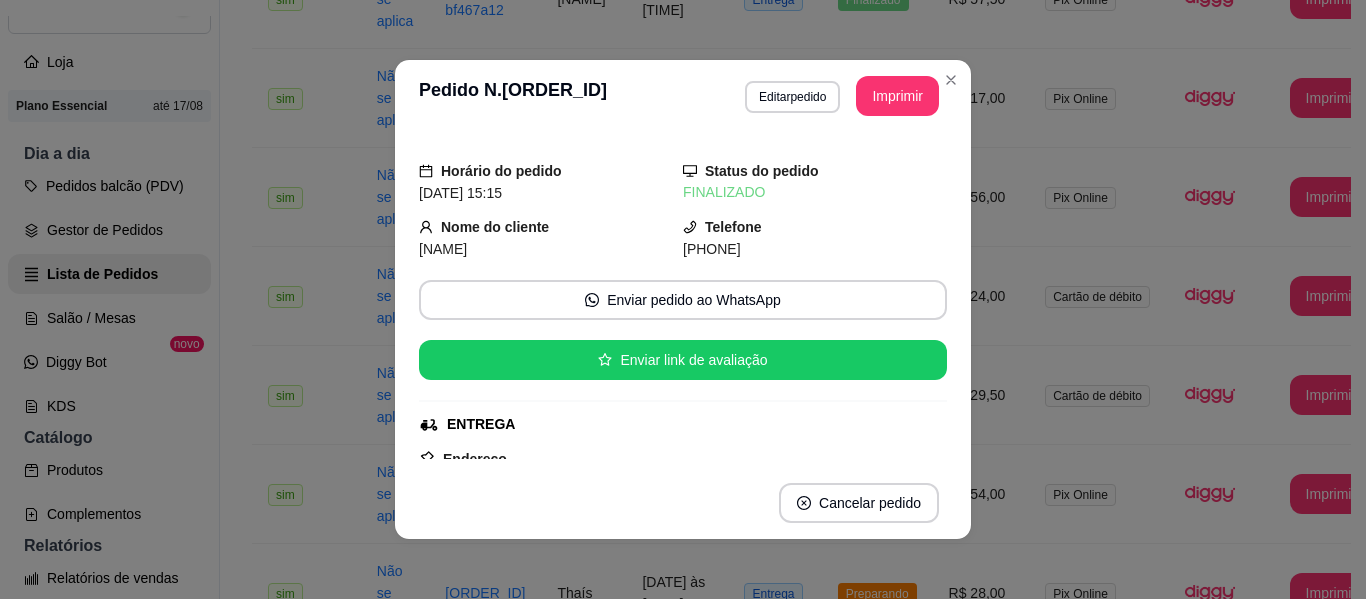 scroll, scrollTop: 0, scrollLeft: 0, axis: both 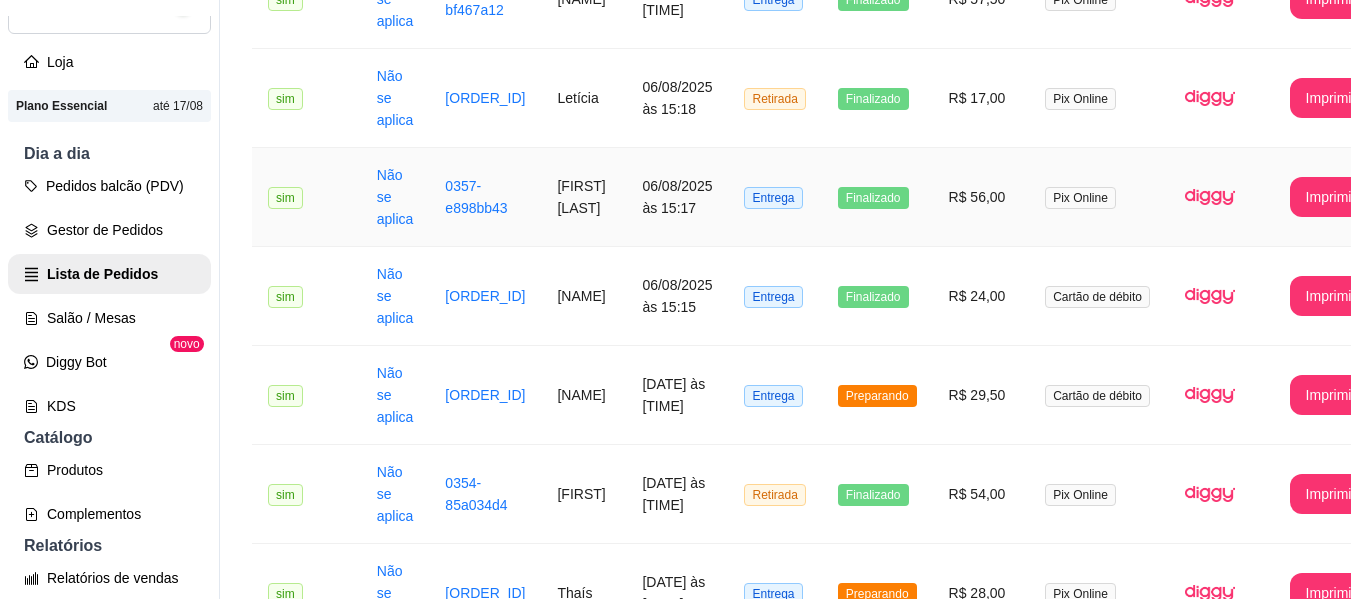 click on "[FIRST] [LAST]" at bounding box center [583, 197] 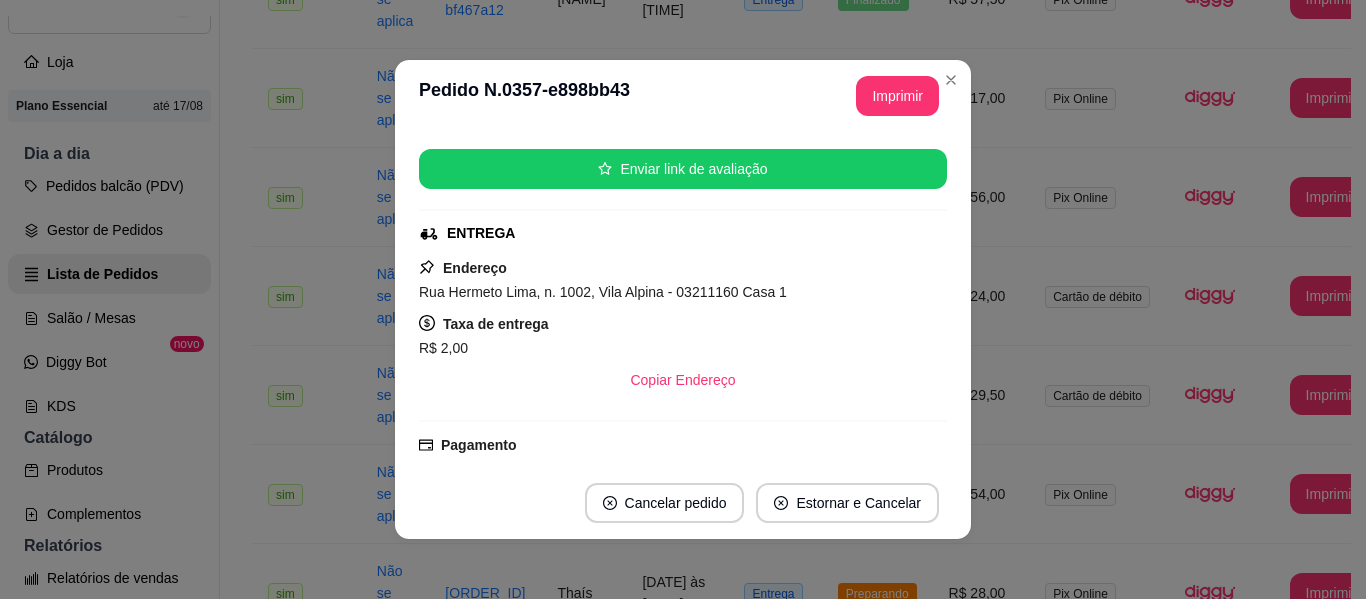 scroll, scrollTop: 200, scrollLeft: 0, axis: vertical 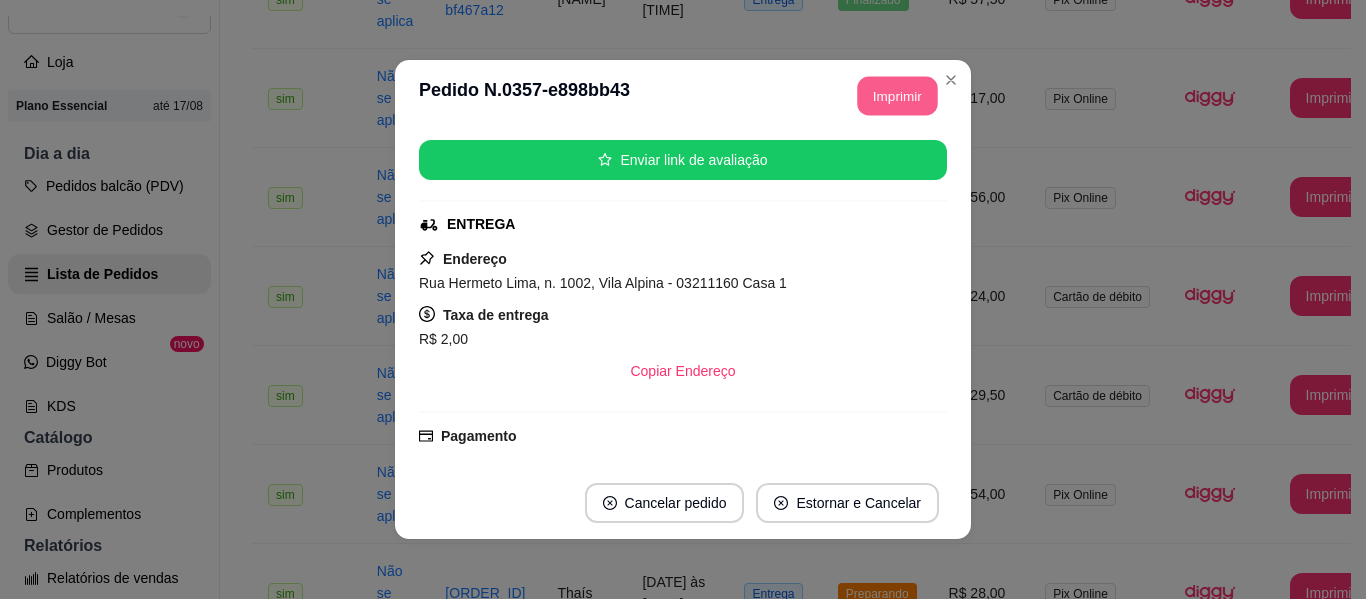 click on "Imprimir" at bounding box center [898, 96] 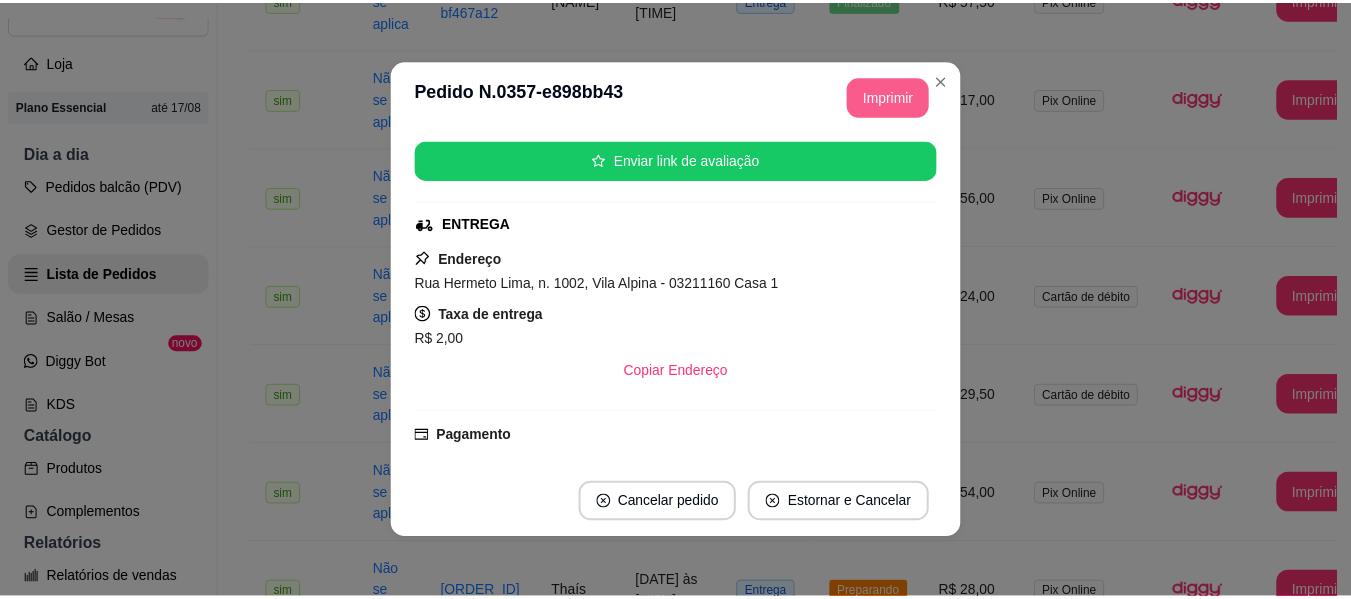 scroll, scrollTop: 0, scrollLeft: 0, axis: both 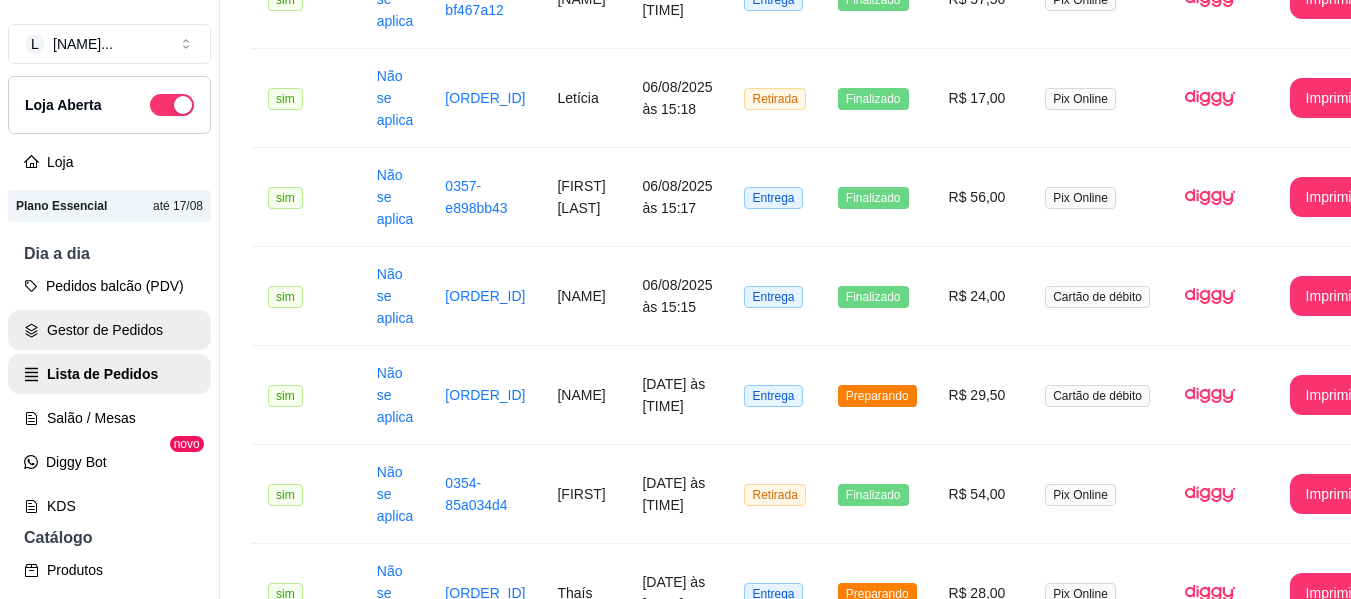 click on "Gestor de Pedidos" at bounding box center (109, 330) 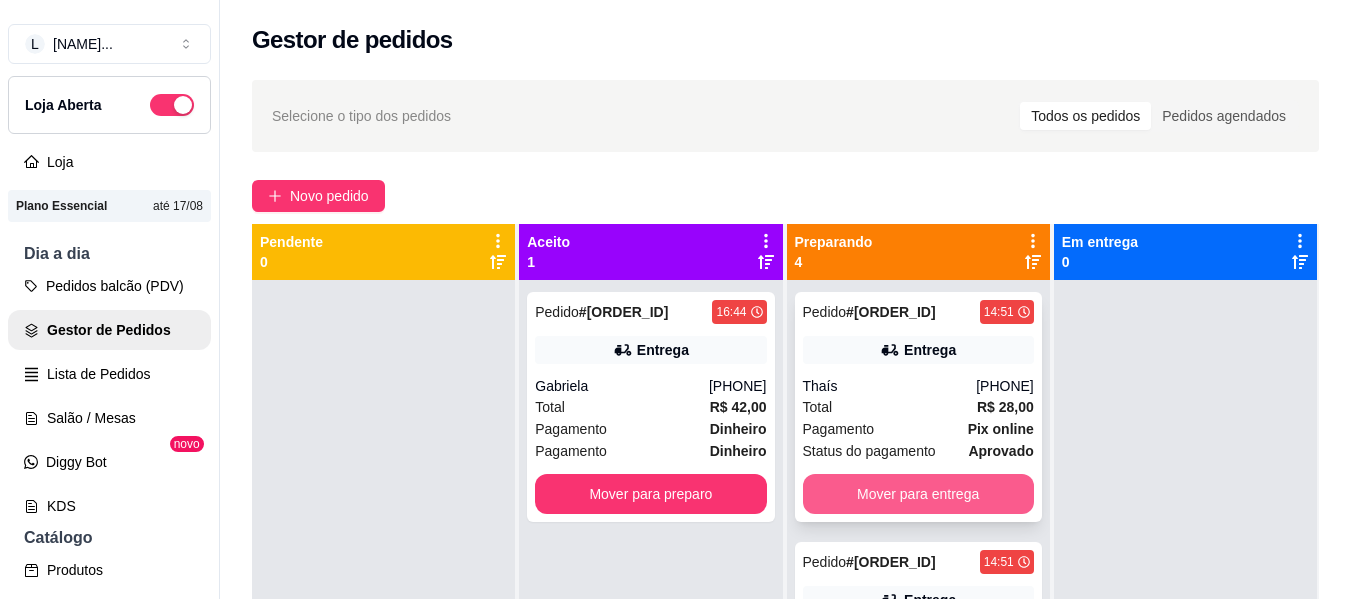 click on "Mover para entrega" at bounding box center [918, 494] 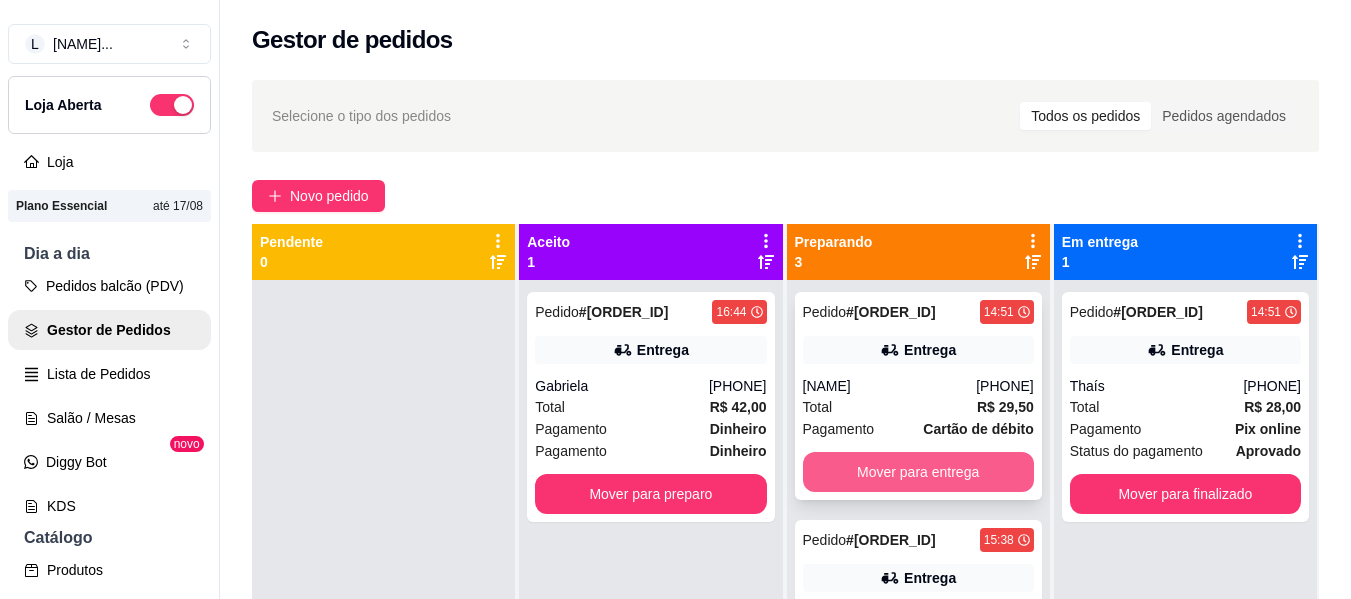 click on "Mover para entrega" at bounding box center [918, 472] 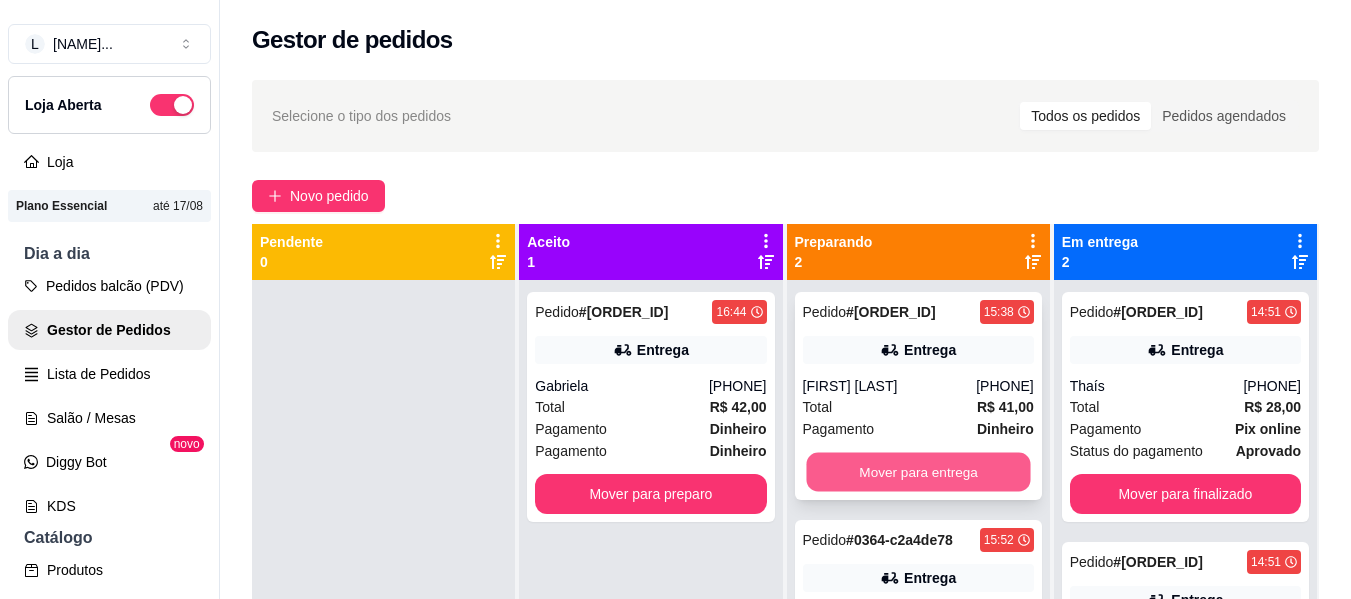 click on "Mover para entrega" at bounding box center [918, 472] 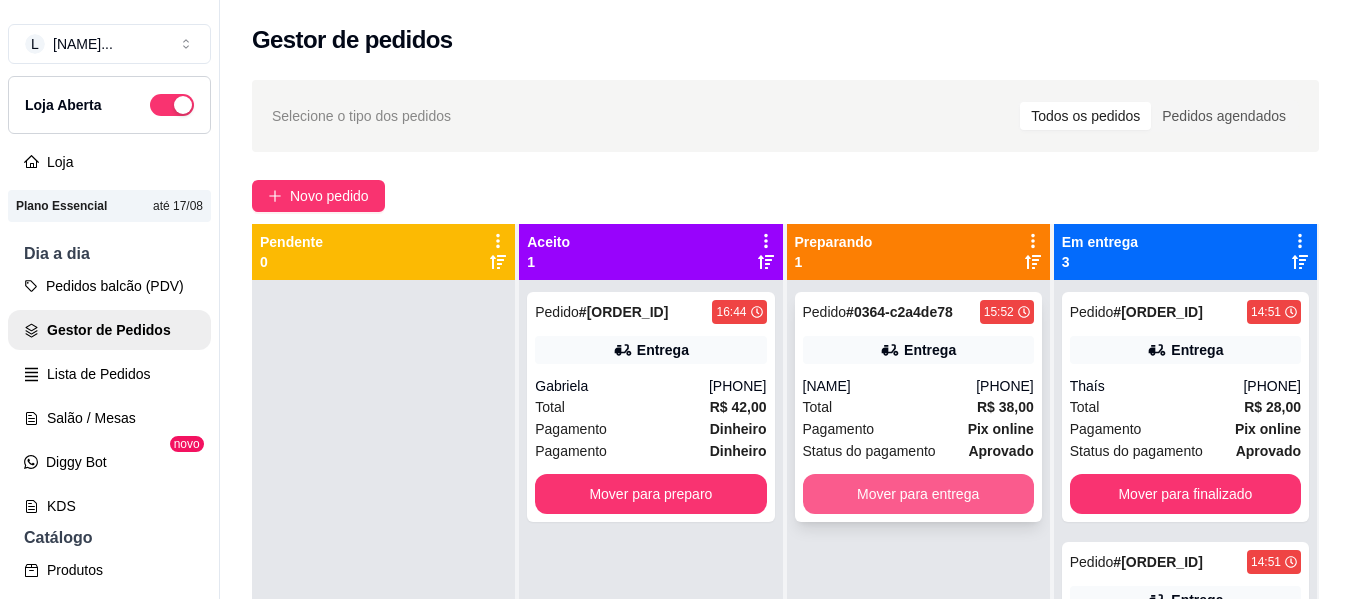 click on "Mover para entrega" at bounding box center (918, 494) 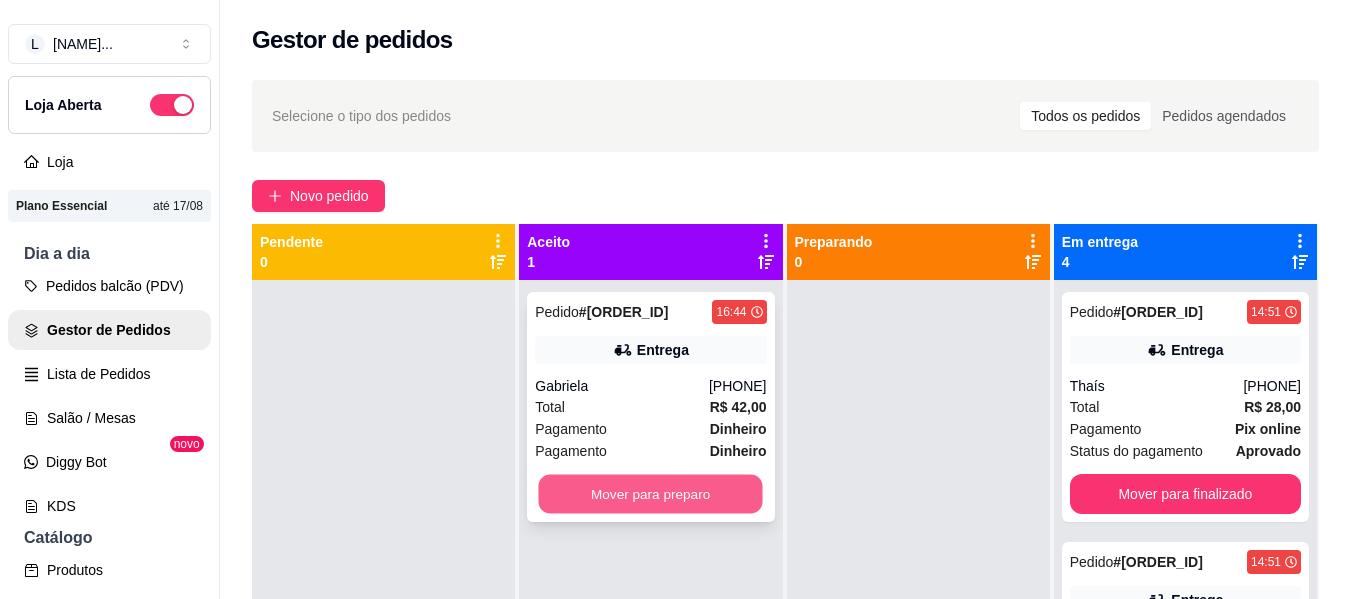 click on "Mover para preparo" at bounding box center (651, 494) 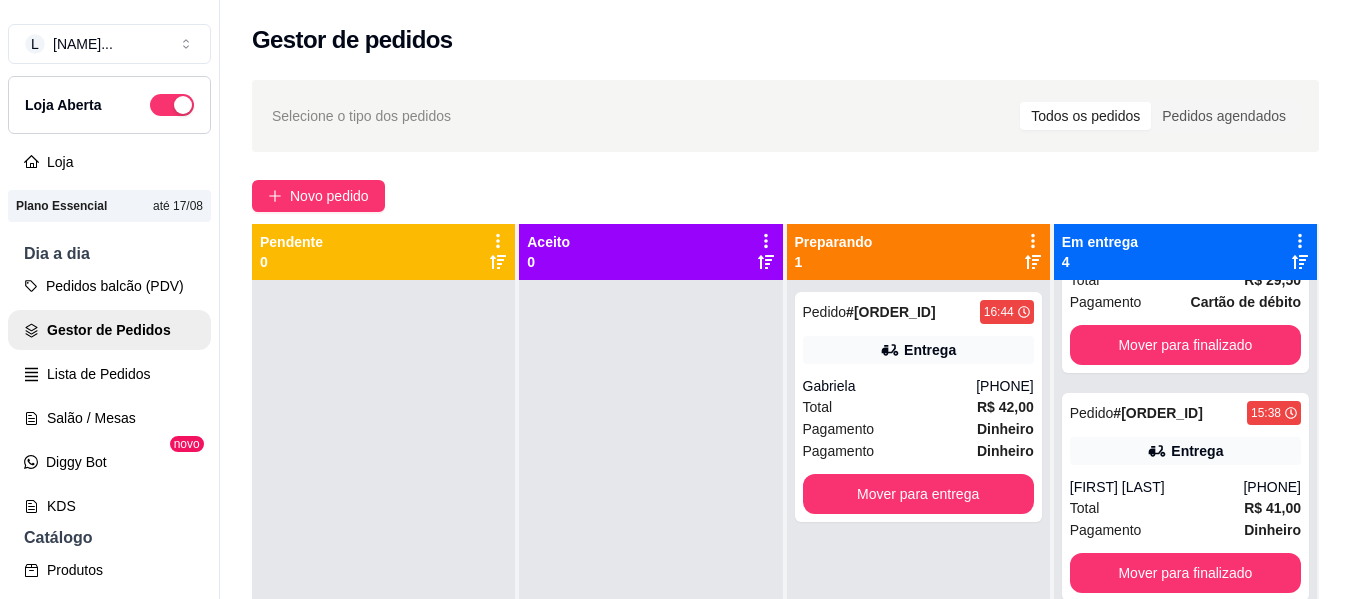 scroll, scrollTop: 397, scrollLeft: 0, axis: vertical 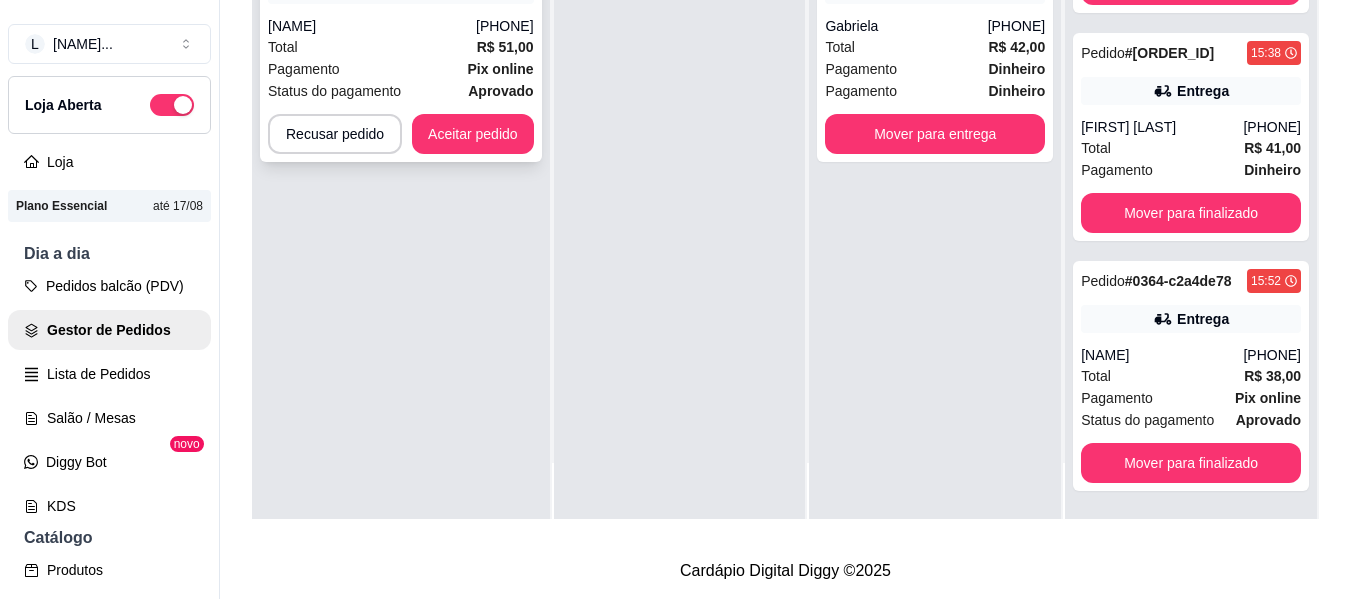 click on "Status do pagamento aprovado" at bounding box center [401, 91] 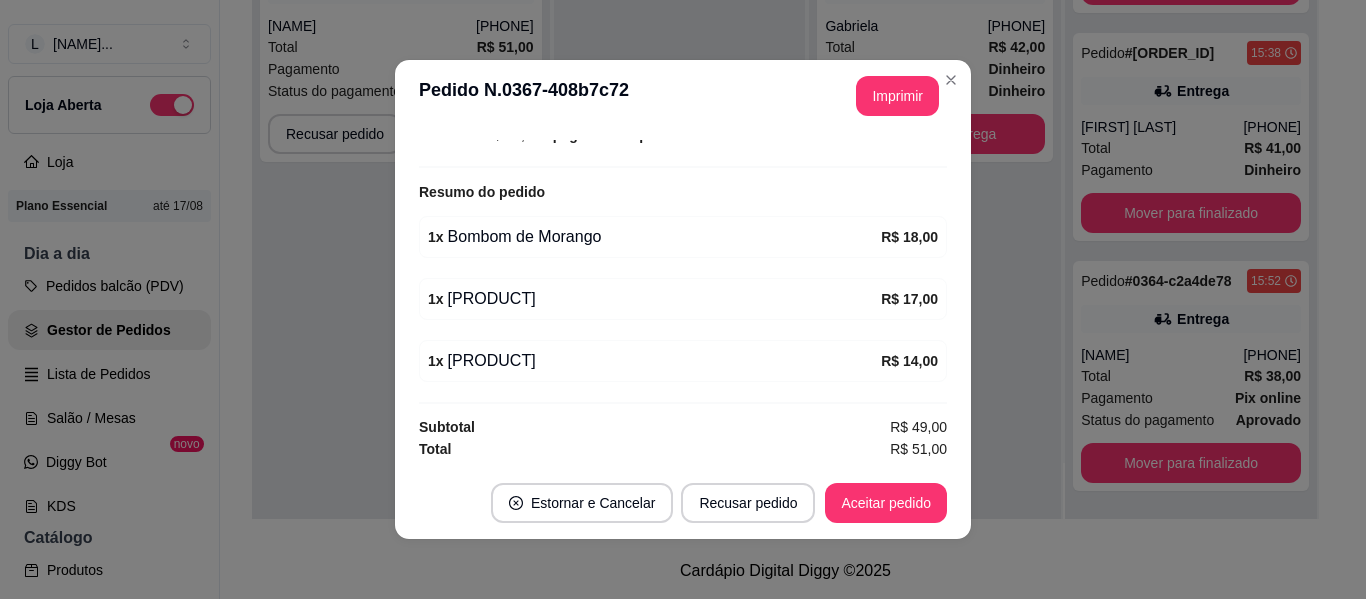 scroll, scrollTop: 582, scrollLeft: 0, axis: vertical 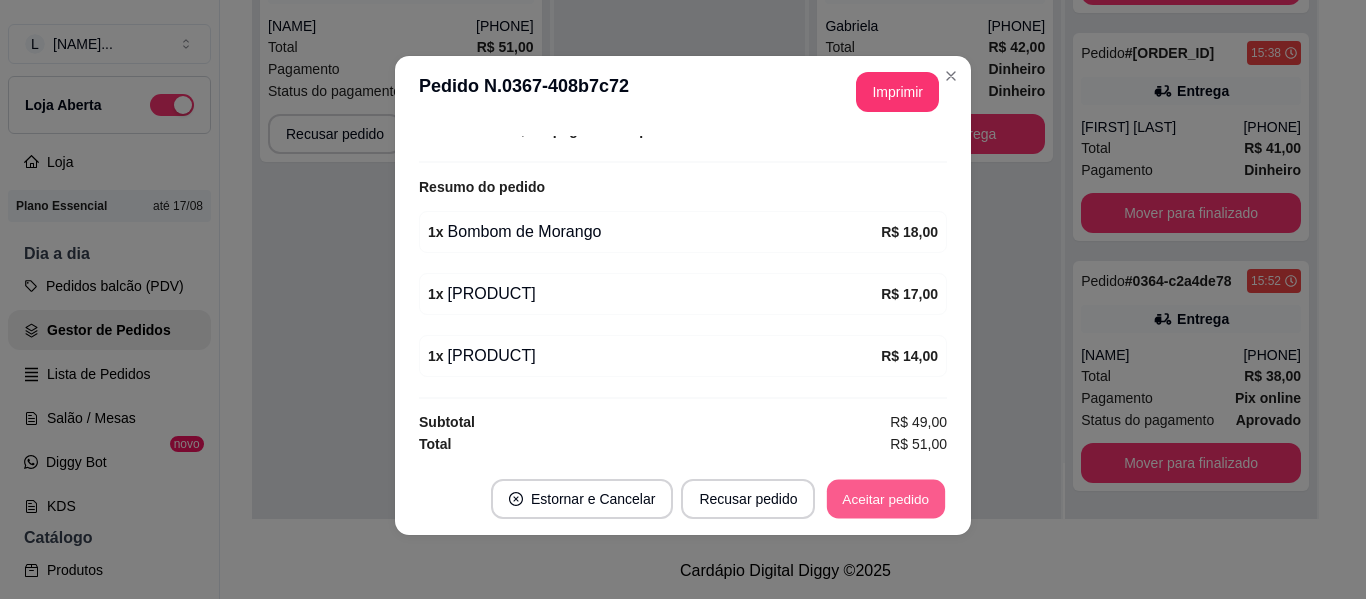 click on "Aceitar pedido" at bounding box center [886, 499] 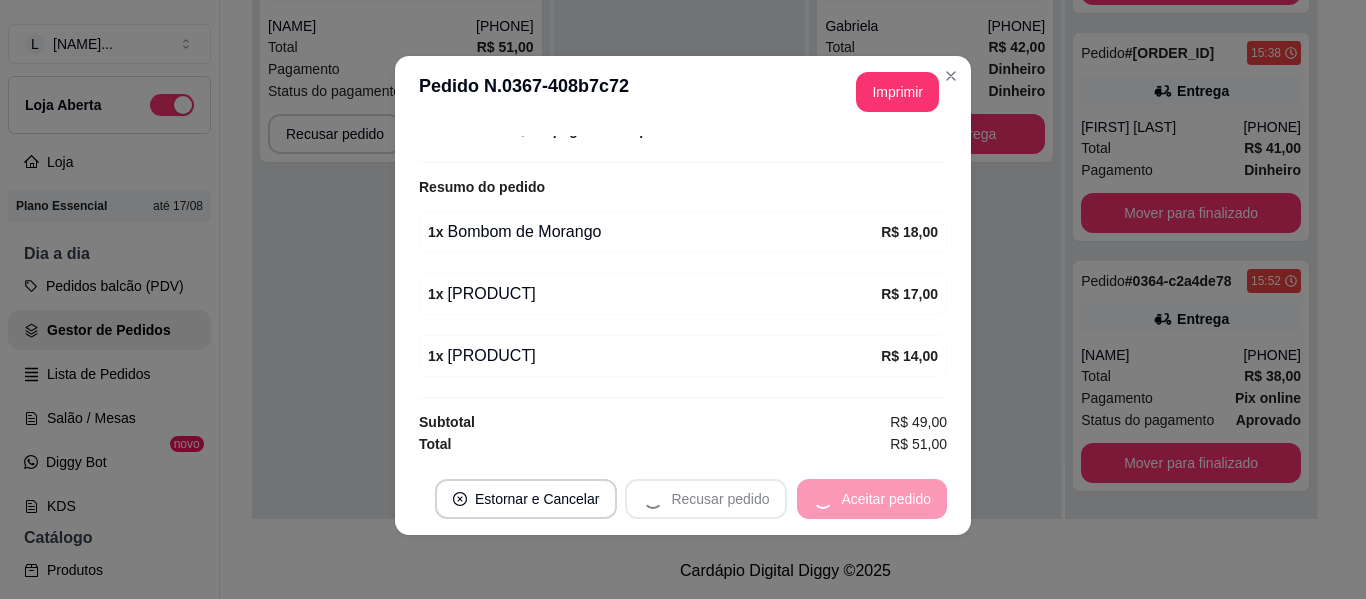 scroll, scrollTop: 397, scrollLeft: 0, axis: vertical 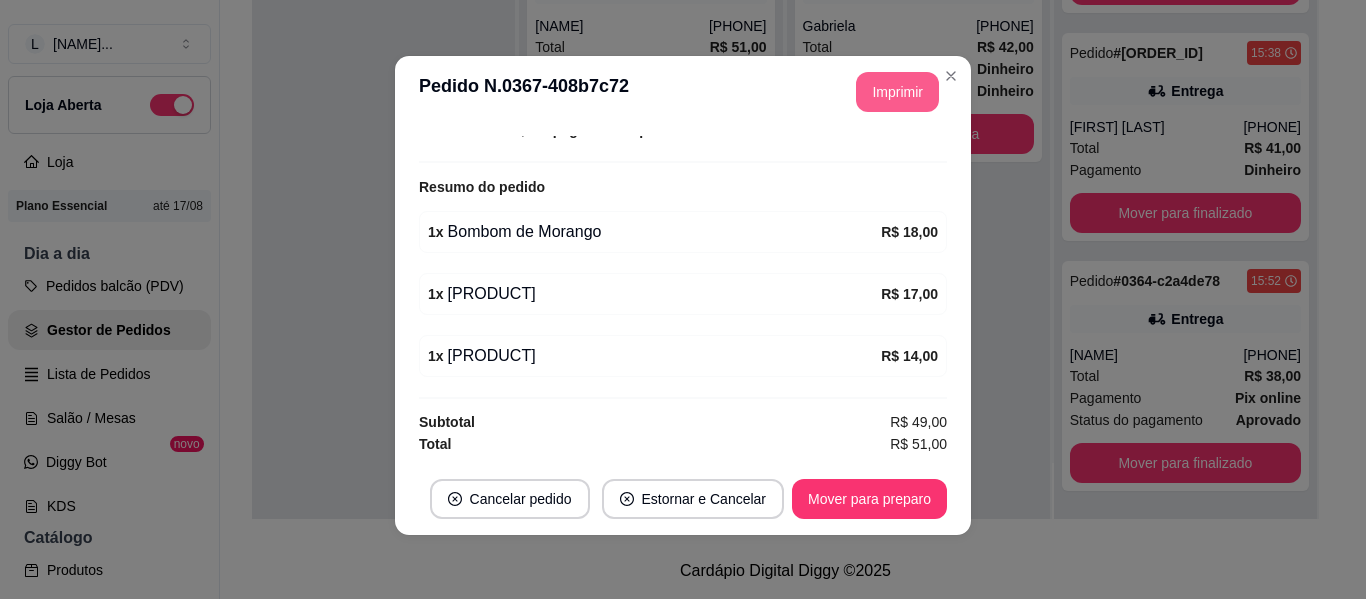 click on "Imprimir" at bounding box center [897, 92] 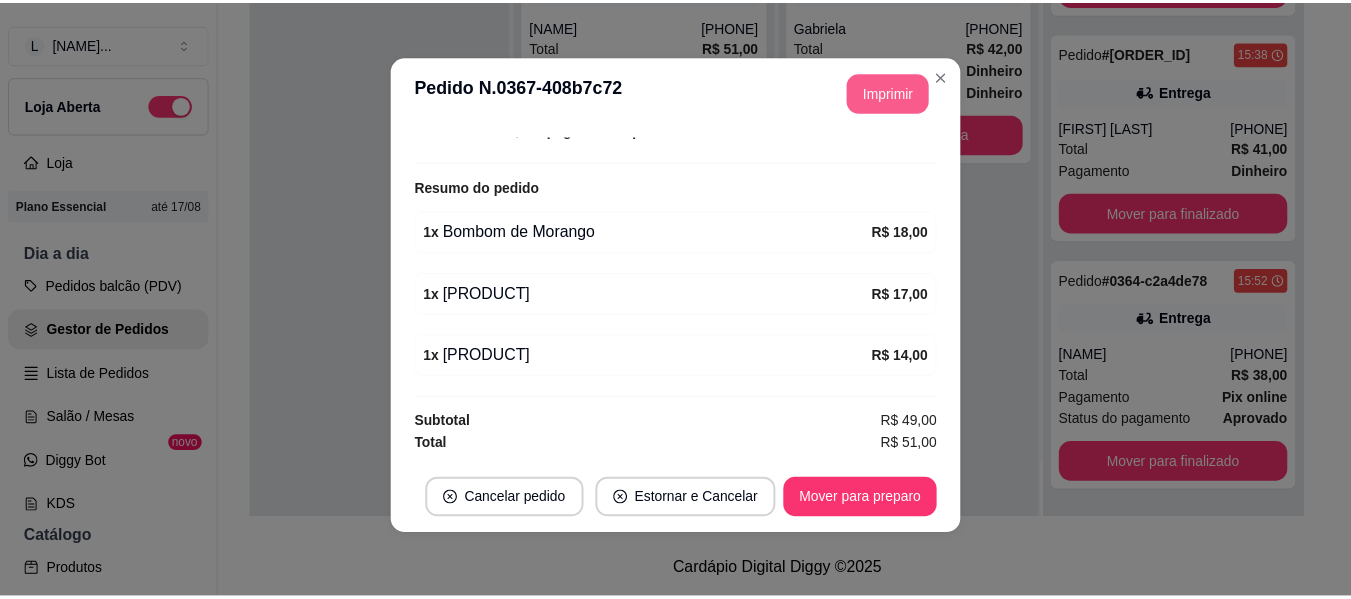 scroll, scrollTop: 0, scrollLeft: 0, axis: both 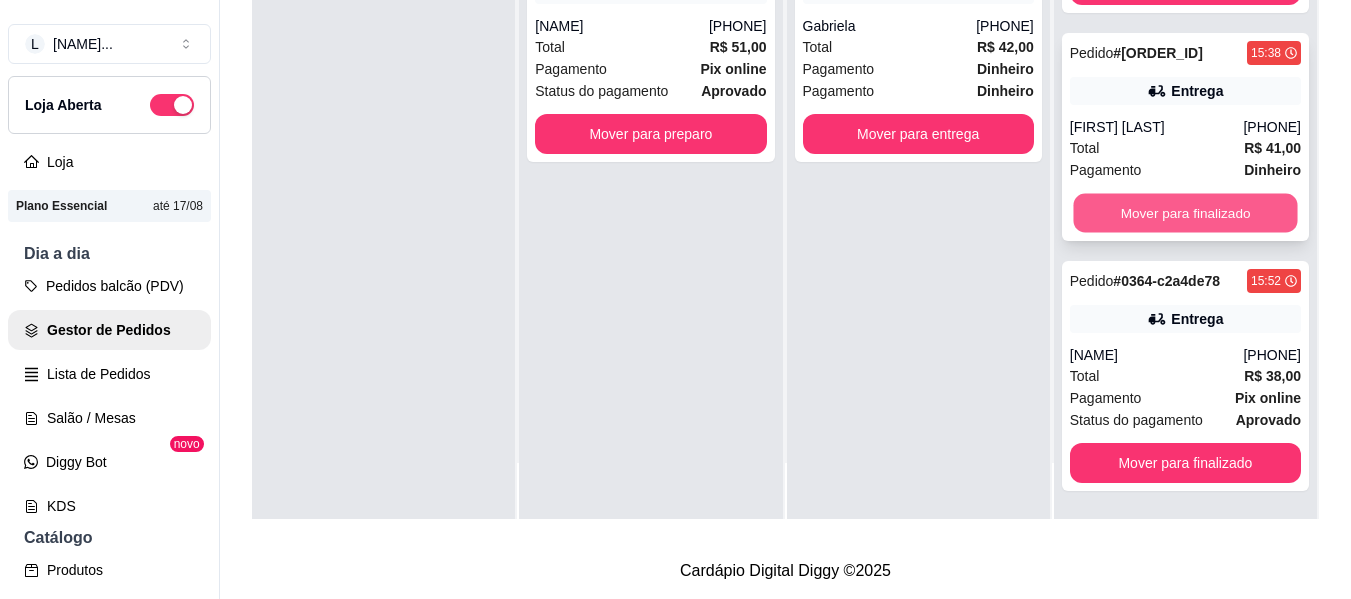 click on "Mover para finalizado" at bounding box center [1185, 213] 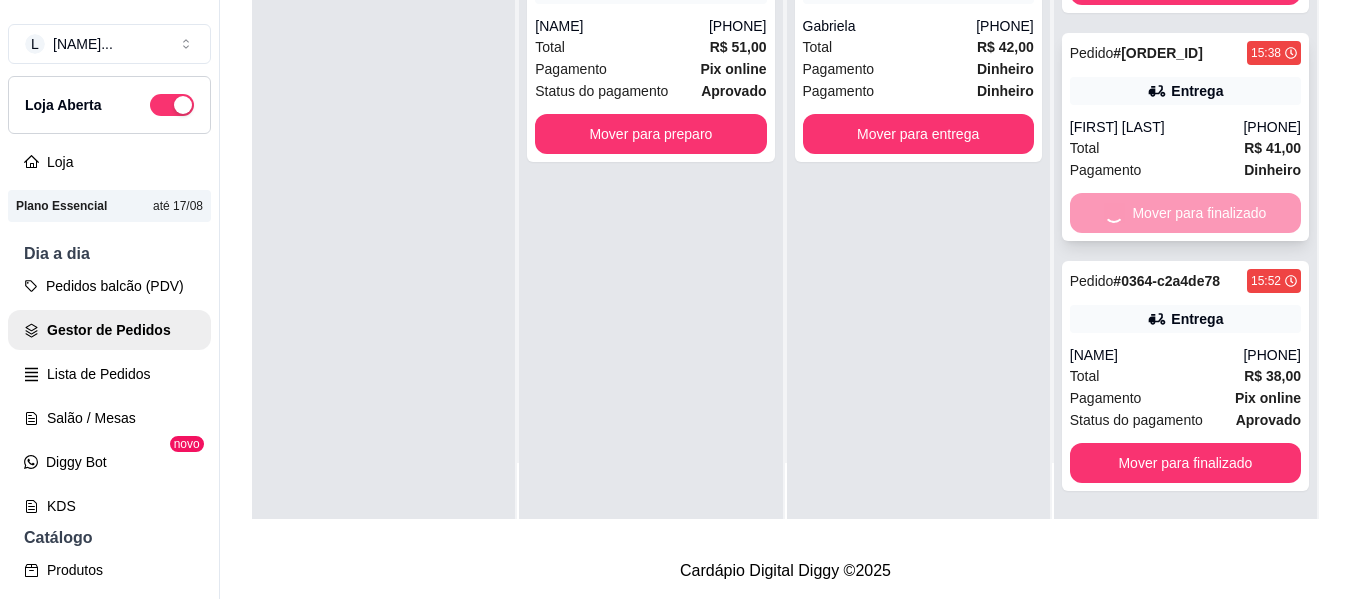 scroll, scrollTop: 149, scrollLeft: 0, axis: vertical 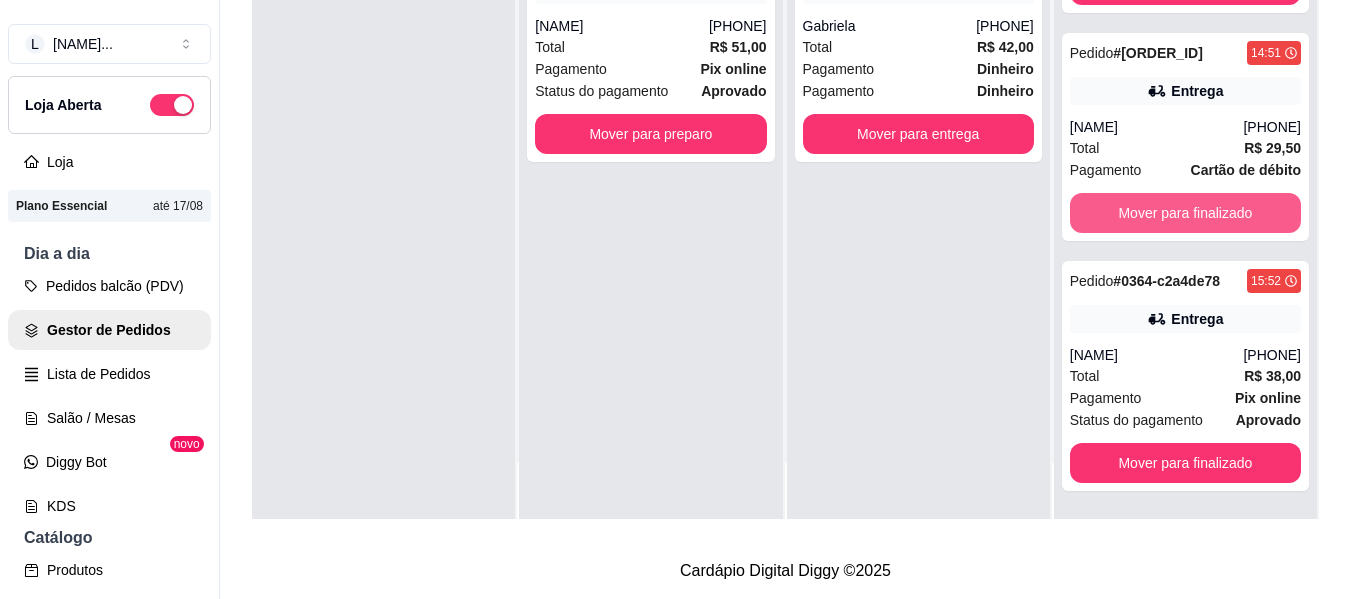 click on "Mover para finalizado" at bounding box center [1185, 213] 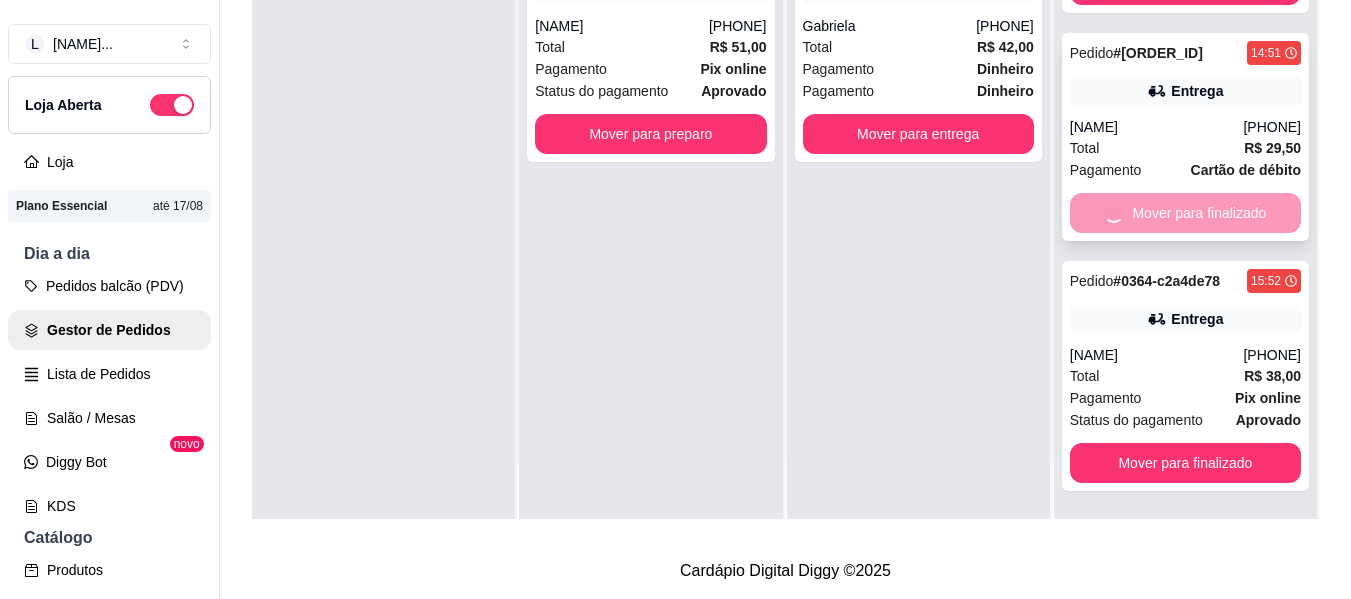 scroll, scrollTop: 0, scrollLeft: 0, axis: both 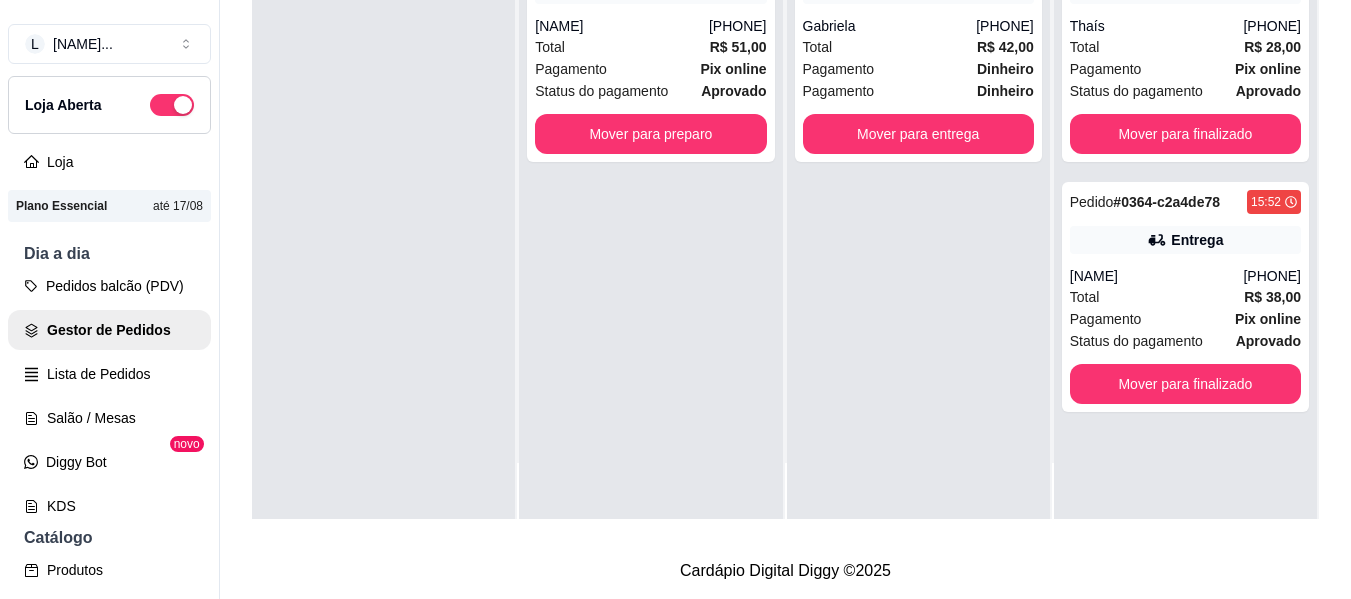 click on "Pedido  # 0364-c2a4de78 15:52 Entrega [FIRST]  ([PHONE]) Total R$ 38,00 Pagamento Pix online Status do pagamento aprovado Mover para finalizado" at bounding box center (1185, 297) 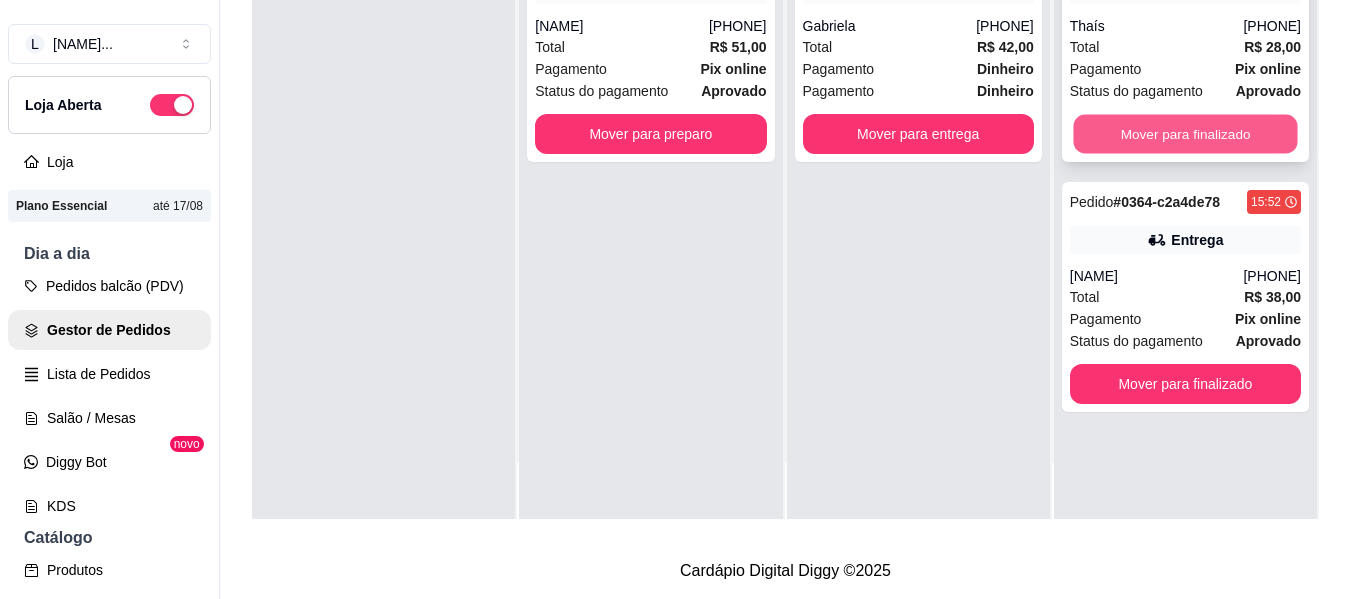 click on "Mover para finalizado" at bounding box center [1185, 134] 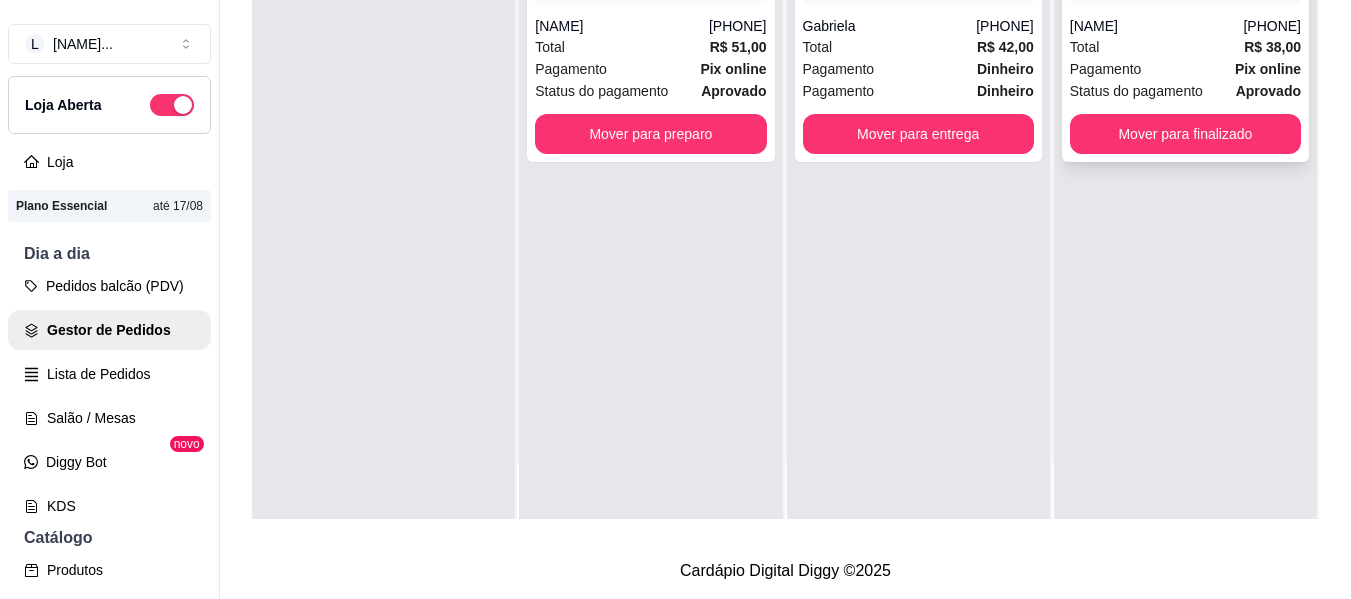 click on "Mover para finalizado" at bounding box center (1185, 134) 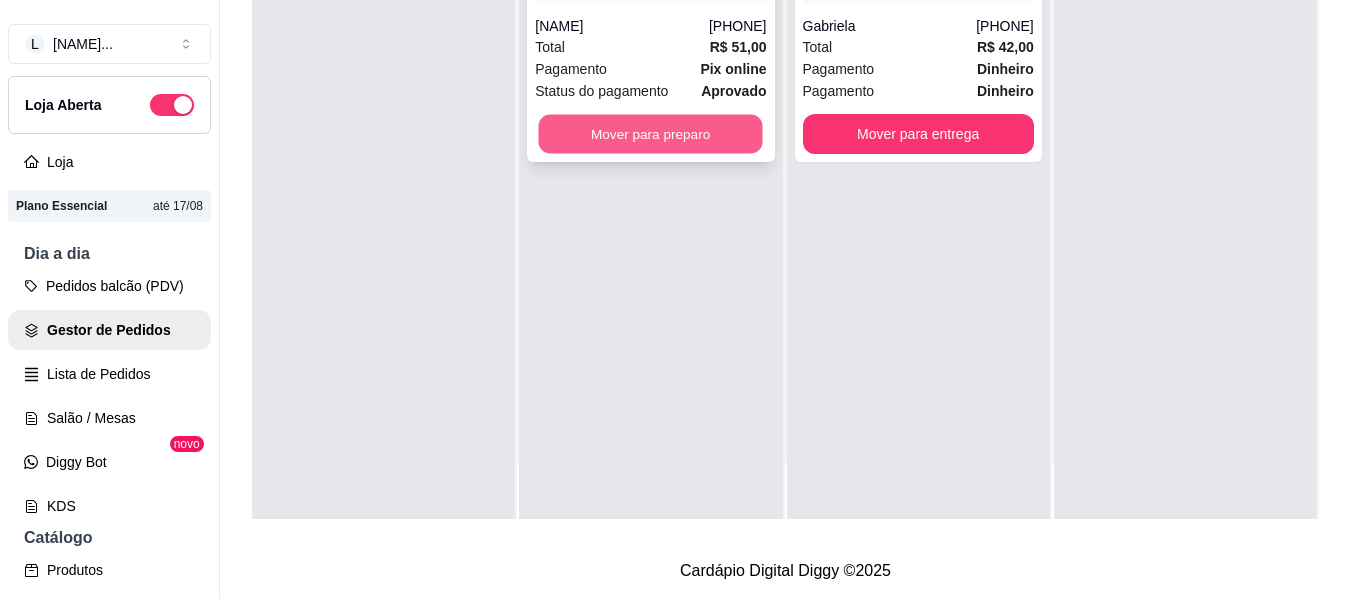 click on "Mover para preparo" at bounding box center (651, 134) 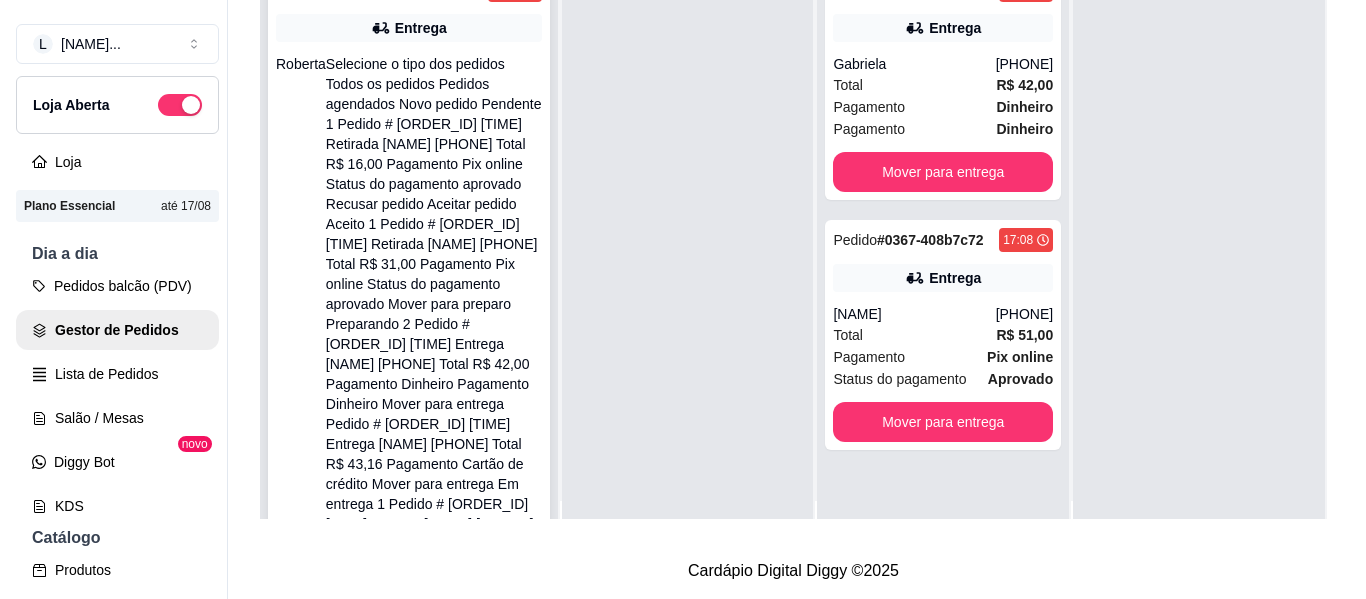 scroll, scrollTop: 0, scrollLeft: 0, axis: both 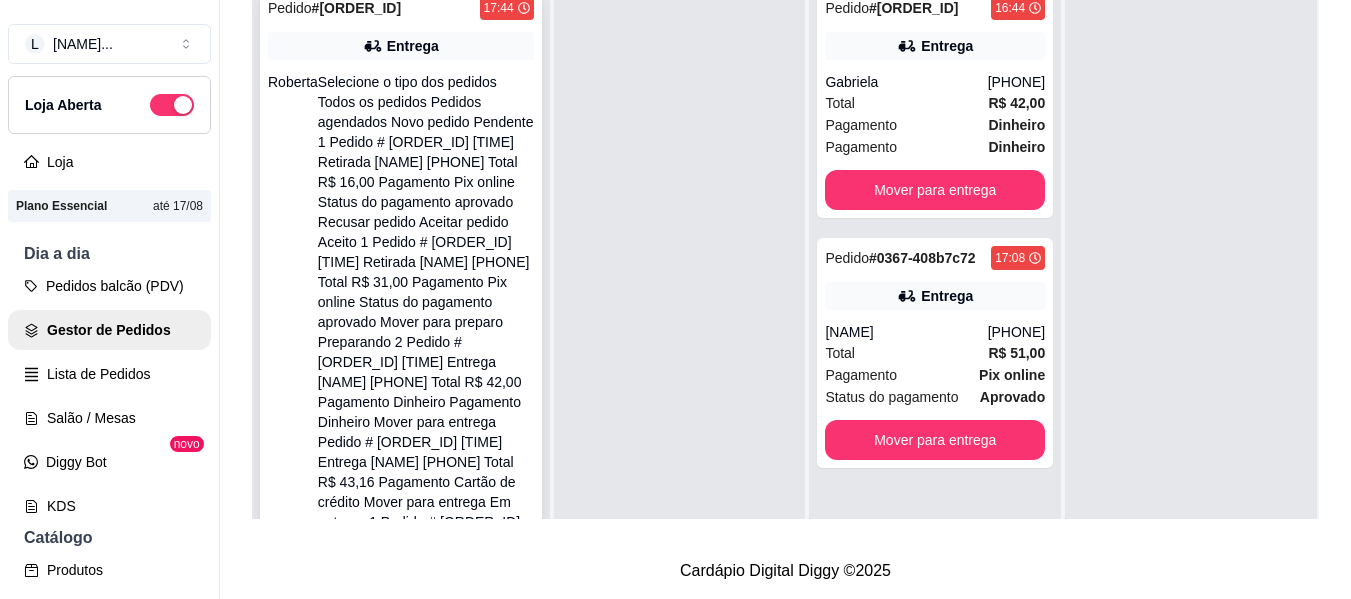 click on "Pagamento Pix online" at bounding box center (401, 645) 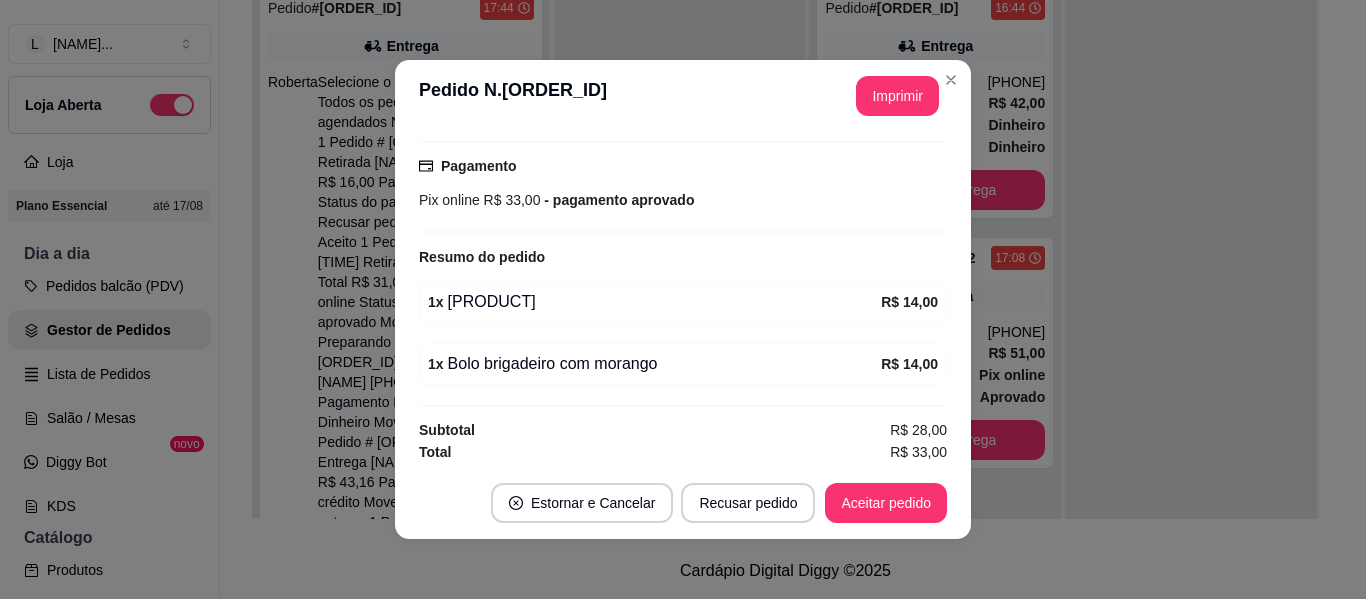 scroll, scrollTop: 520, scrollLeft: 0, axis: vertical 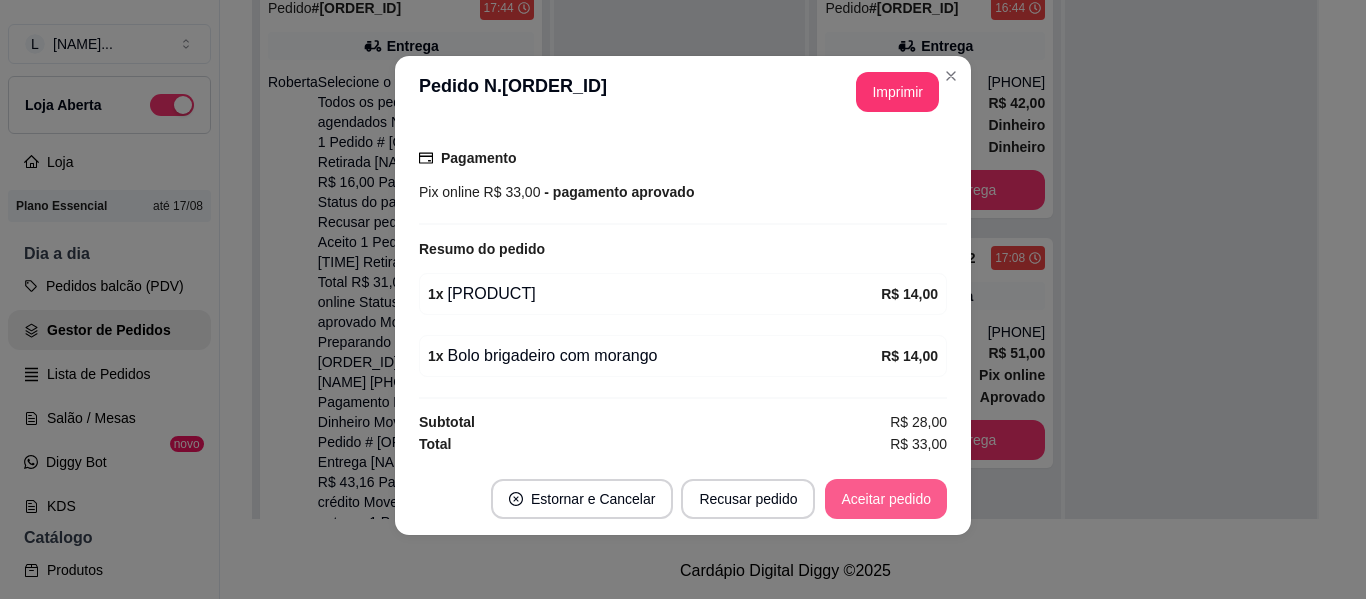click on "Aceitar pedido" at bounding box center [886, 499] 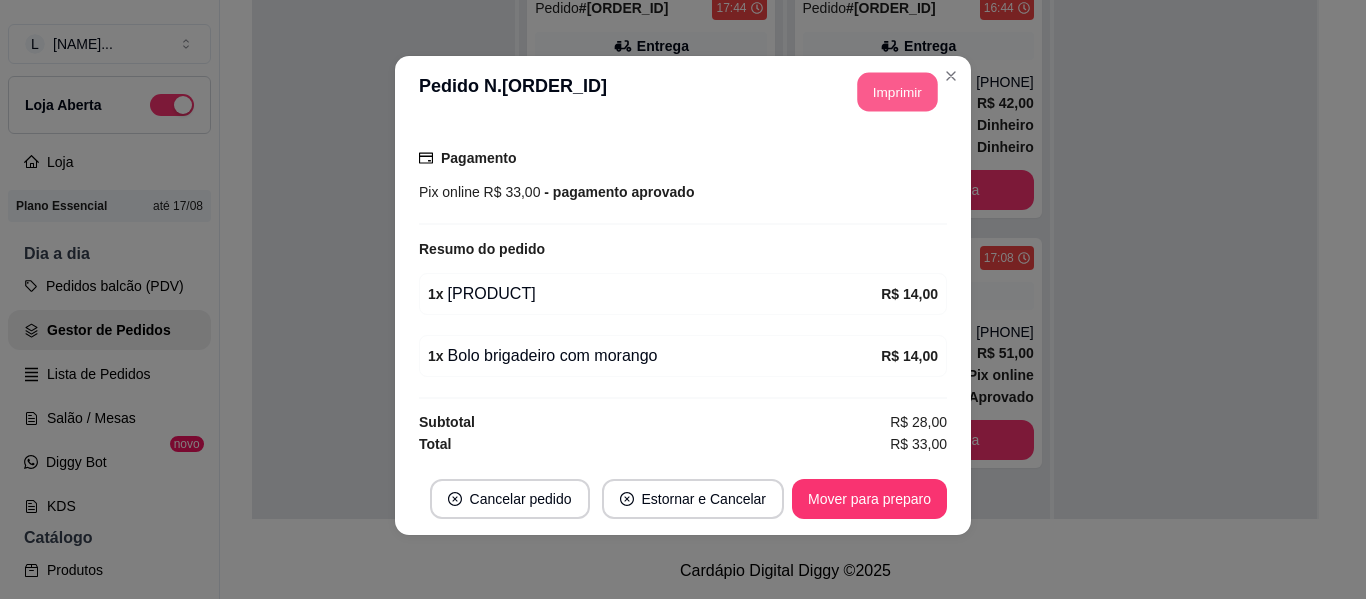 click on "Imprimir" at bounding box center [898, 92] 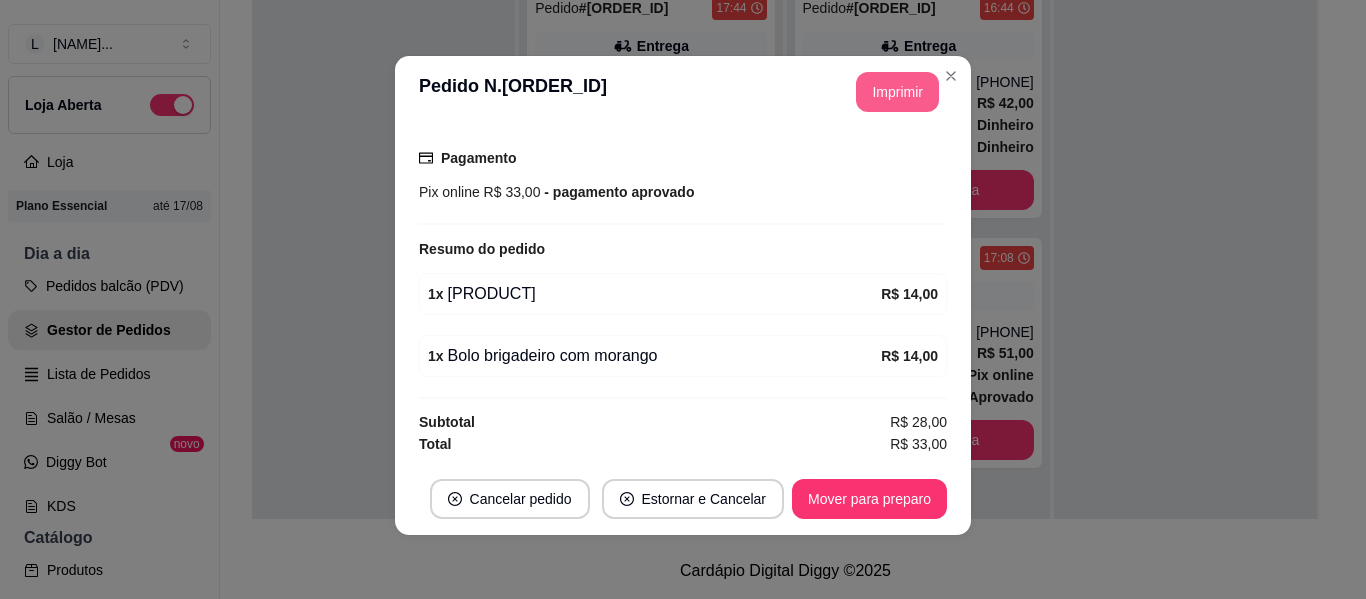 scroll, scrollTop: 0, scrollLeft: 0, axis: both 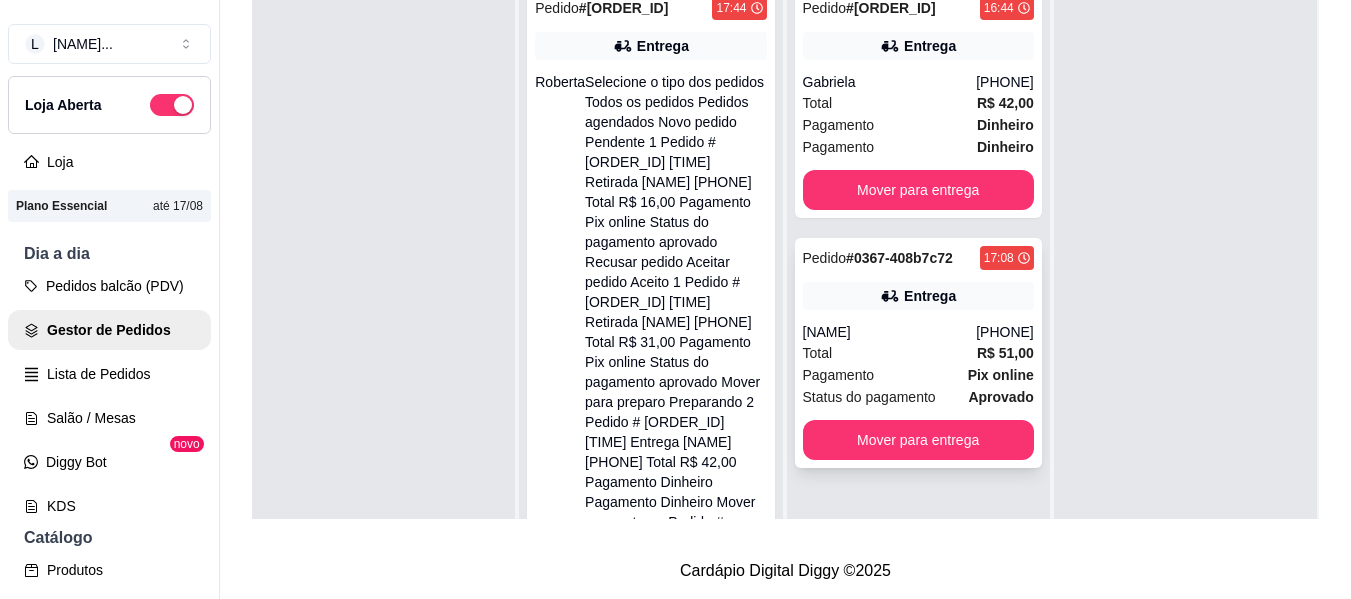 click on "Pagamento Pix online" at bounding box center [918, 375] 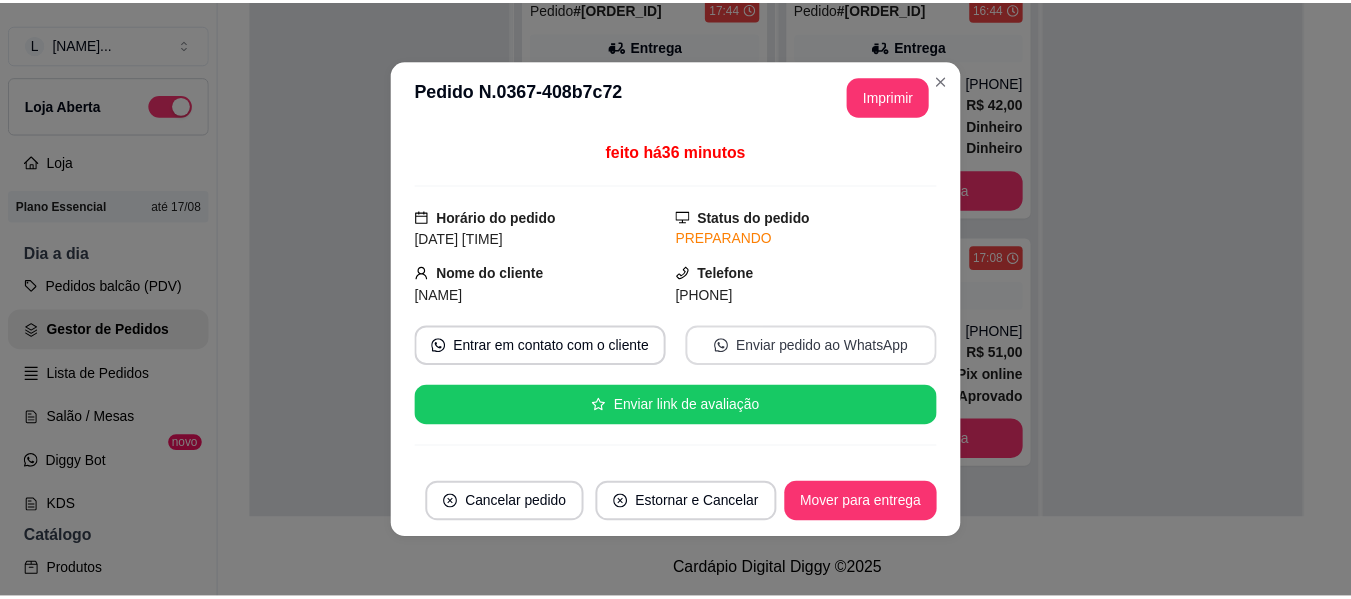 scroll, scrollTop: 582, scrollLeft: 0, axis: vertical 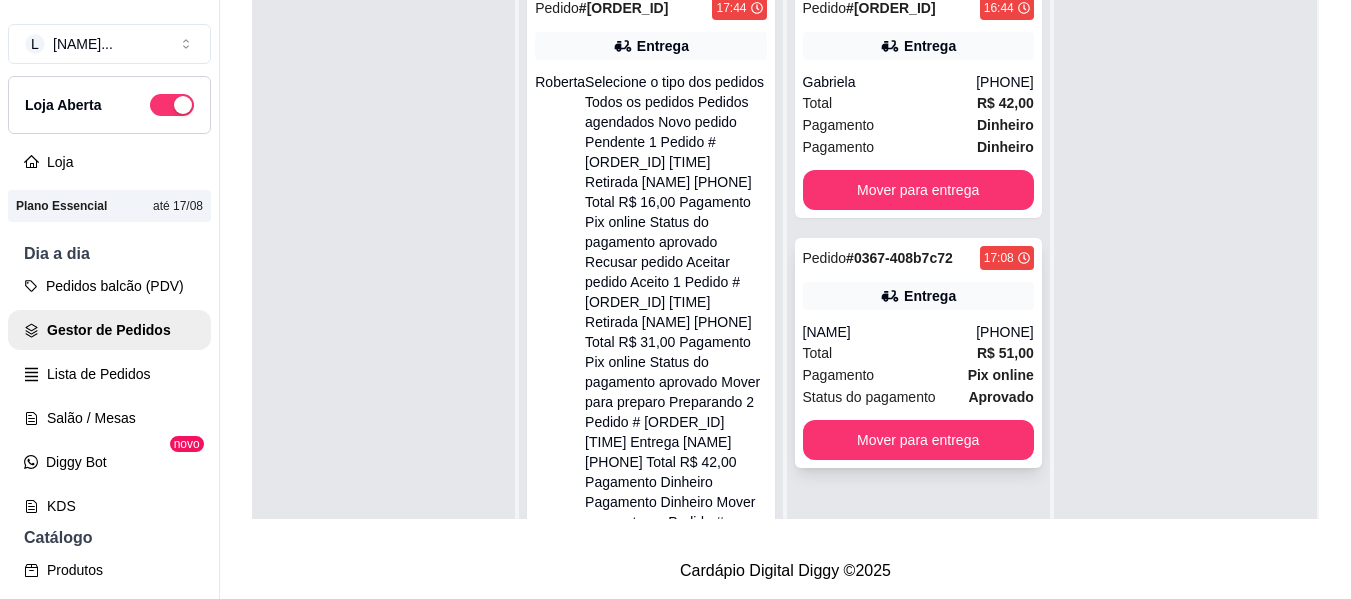 click on "Pagamento Pix online" at bounding box center [918, 375] 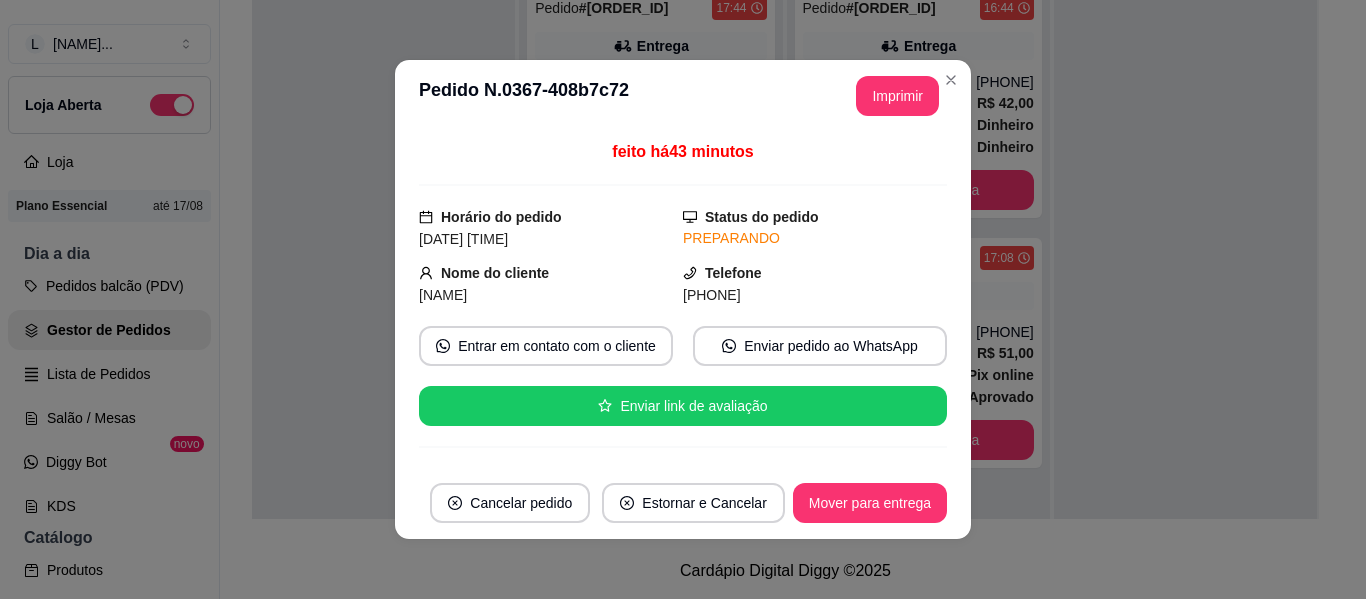 click on "Mover para entrega" at bounding box center (870, 503) 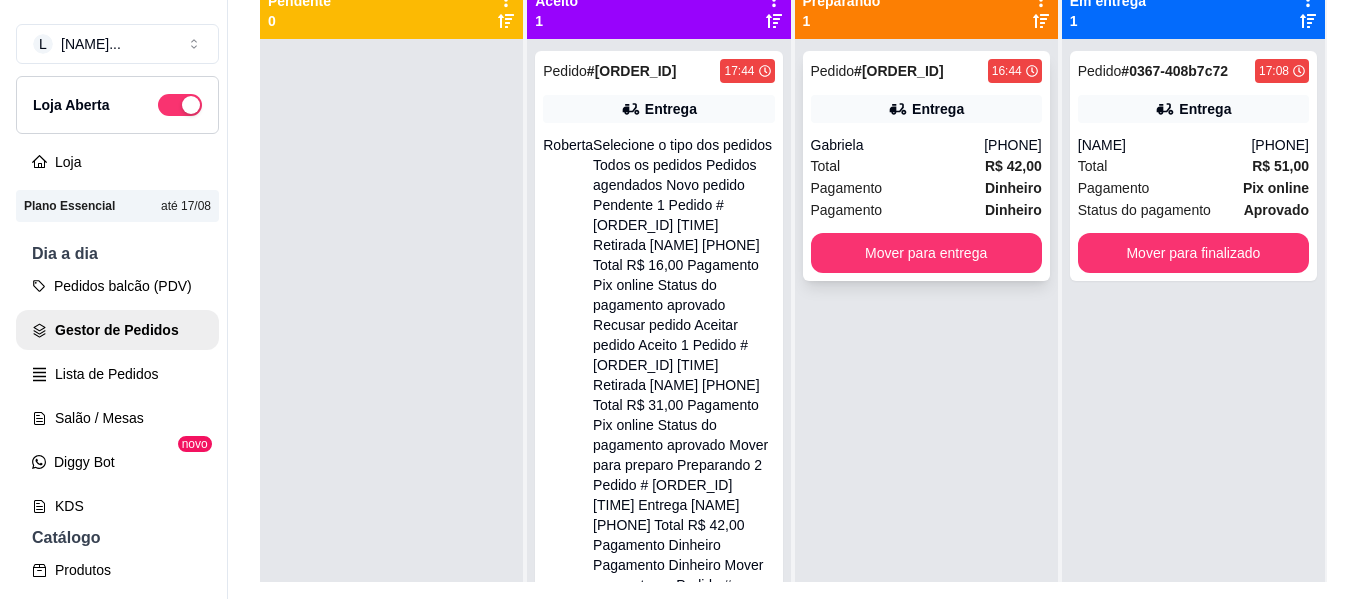 scroll, scrollTop: 119, scrollLeft: 0, axis: vertical 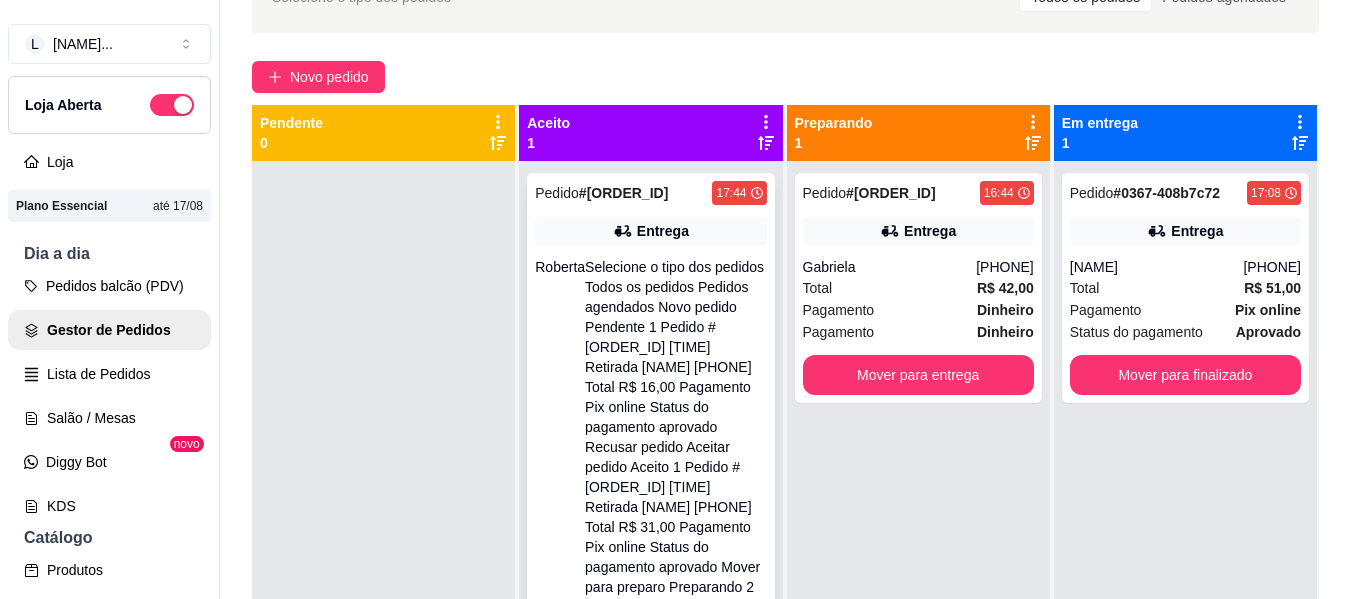 click on "Pedido  # 0368-4037df10 17:44 Entrega Roberta  ([PHONE]) Total R$ 33,00 Pagamento Pix online Status do pagamento aprovado Mover para preparo" at bounding box center (650, 618) 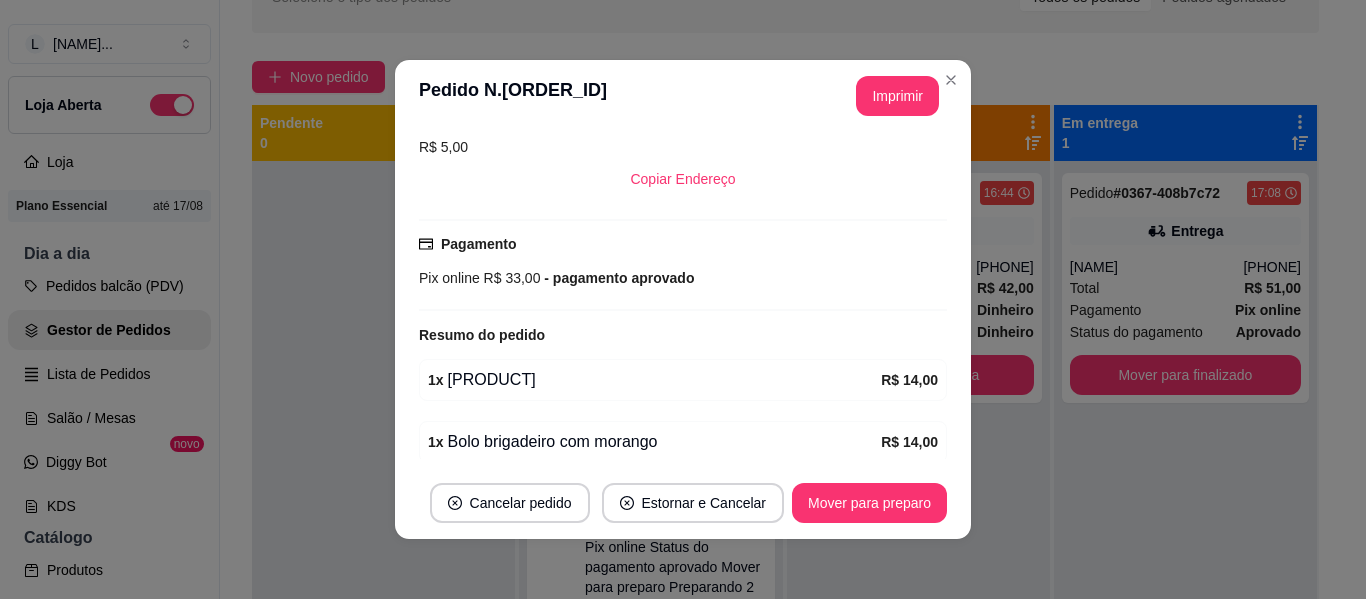 scroll, scrollTop: 520, scrollLeft: 0, axis: vertical 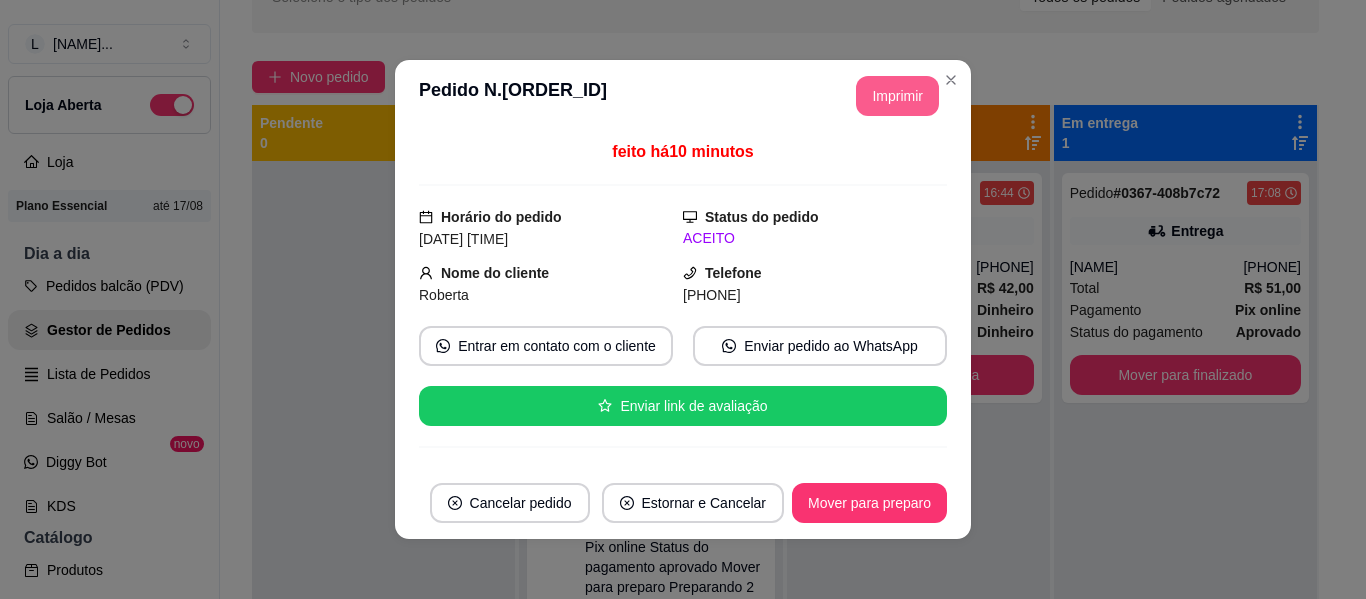 click on "Imprimir" at bounding box center (897, 96) 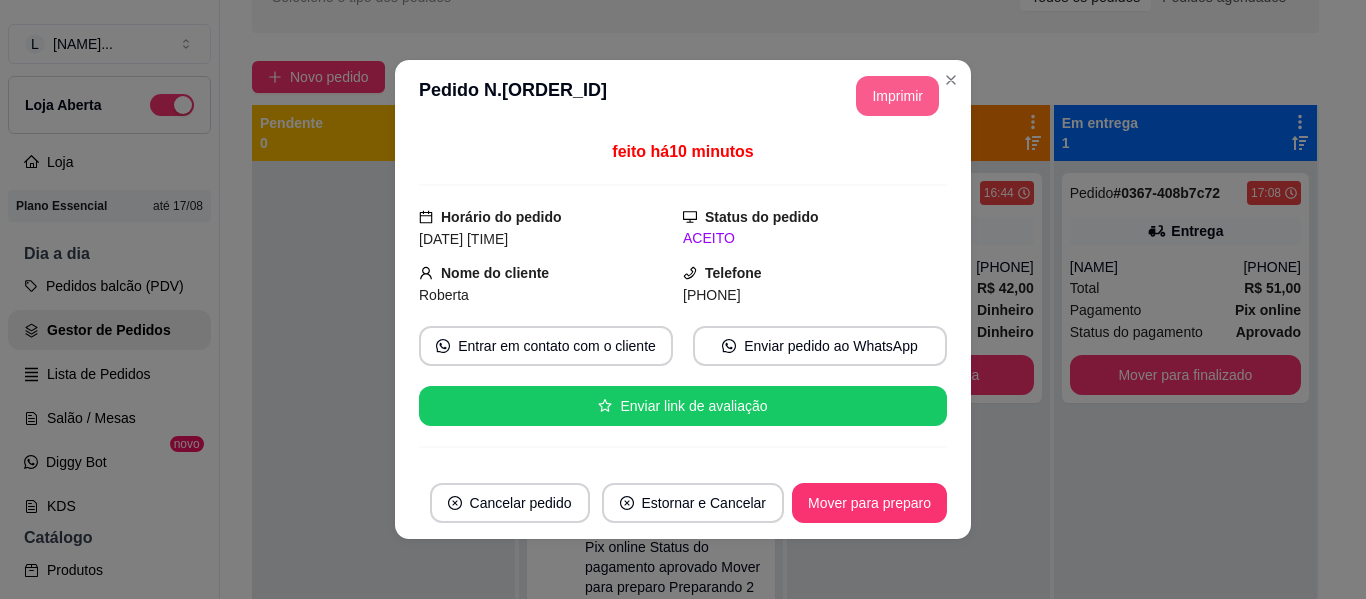 scroll, scrollTop: 0, scrollLeft: 0, axis: both 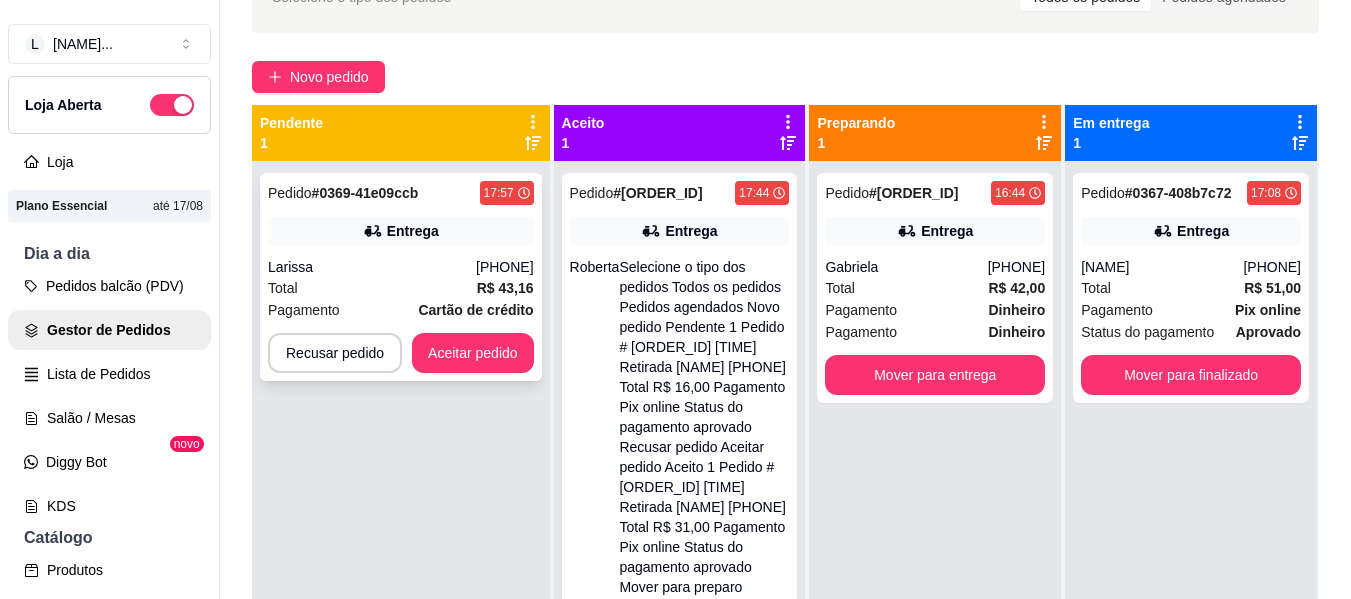 click on "Total R$ 43,16" at bounding box center (401, 288) 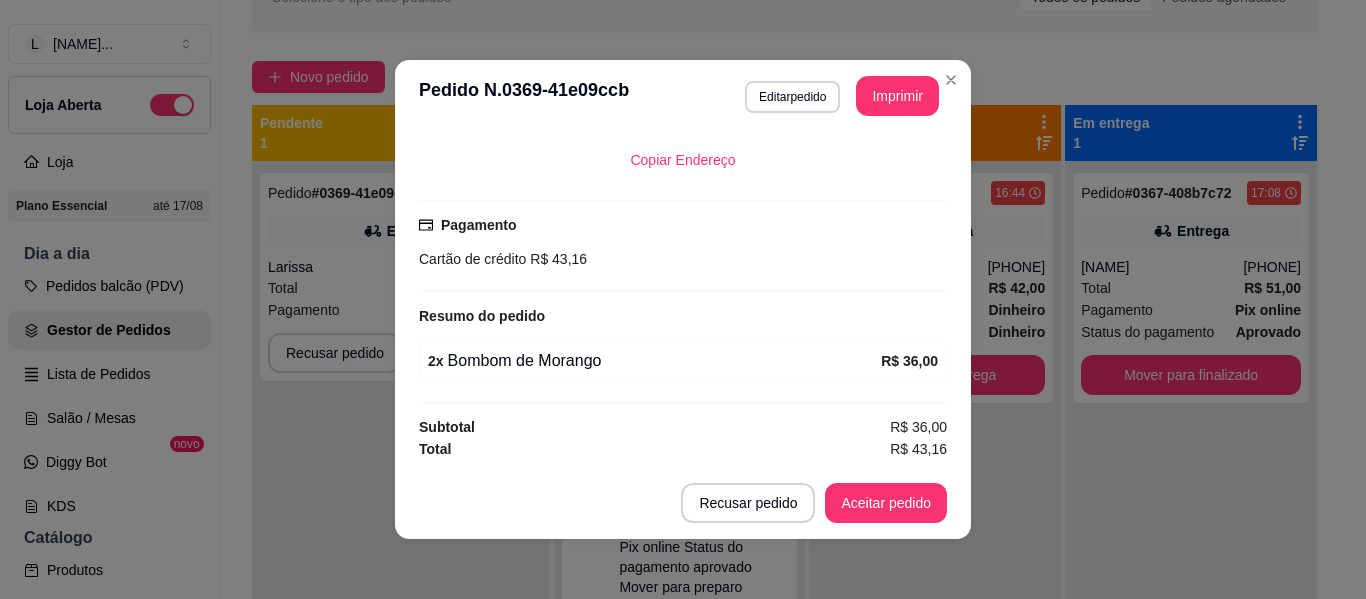 scroll, scrollTop: 458, scrollLeft: 0, axis: vertical 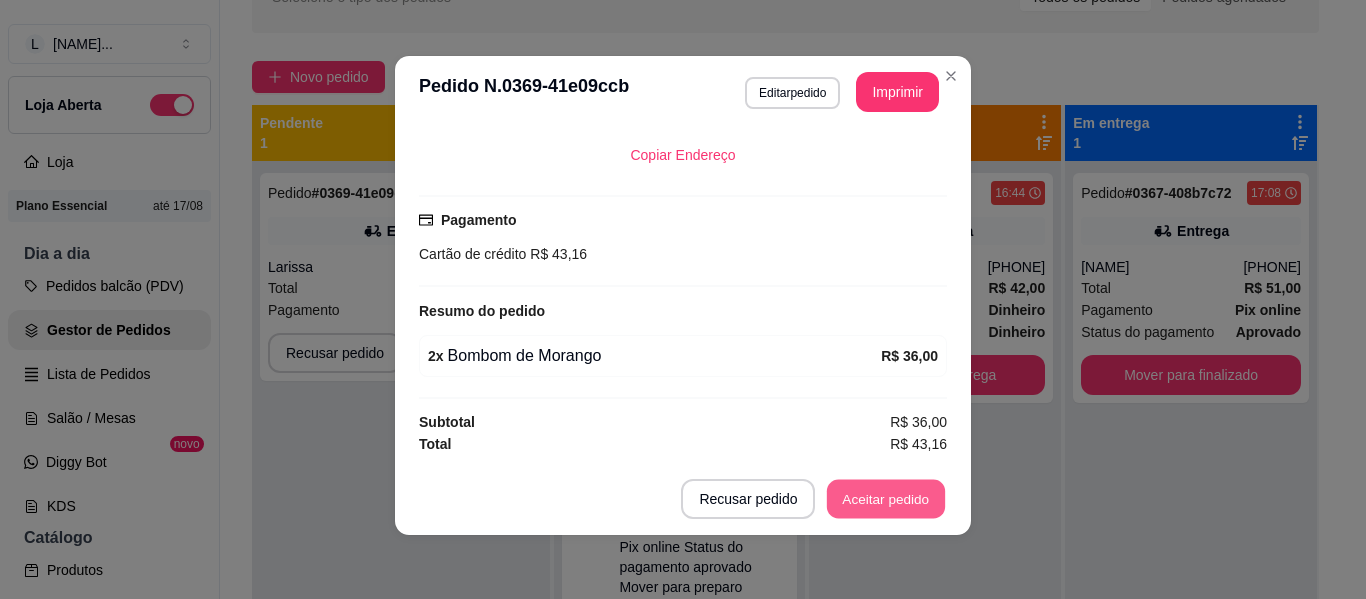 click on "Aceitar pedido" at bounding box center [886, 499] 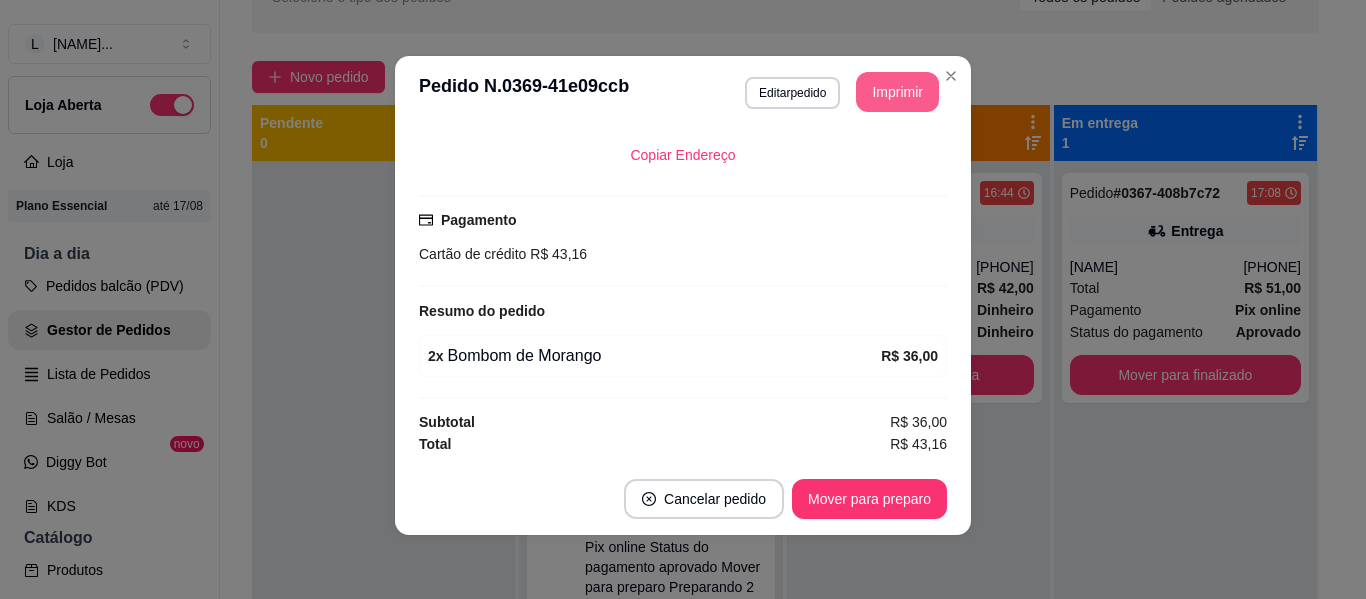 click on "Imprimir" at bounding box center [897, 92] 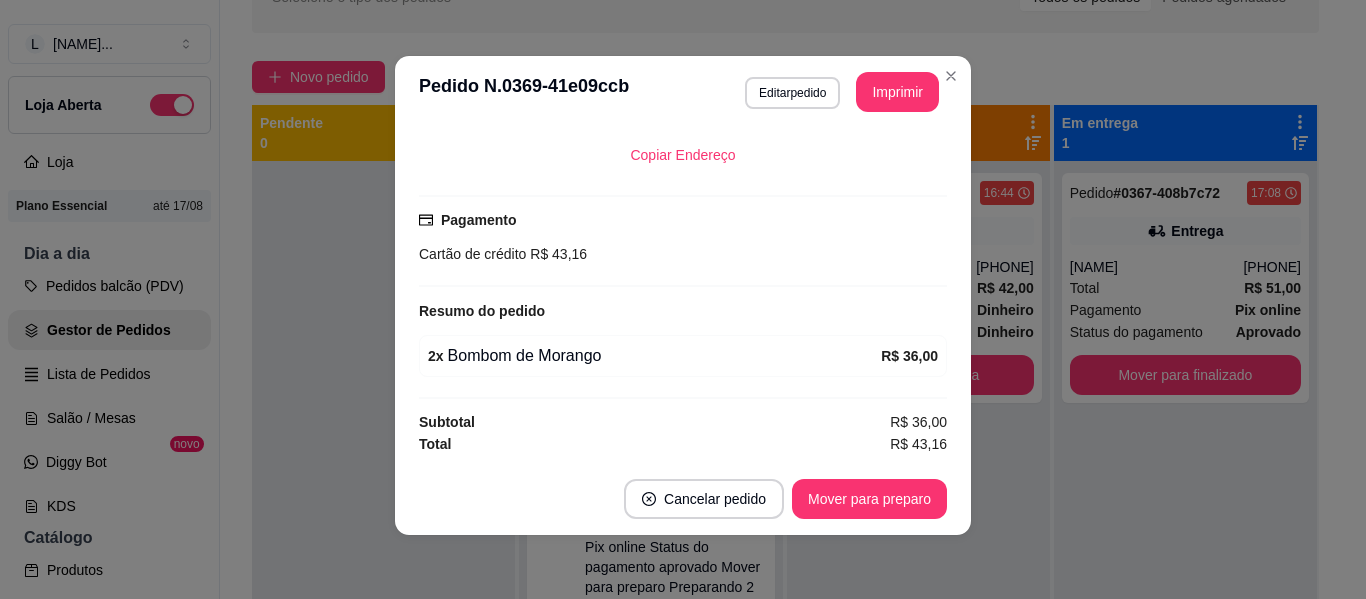 scroll, scrollTop: 0, scrollLeft: 0, axis: both 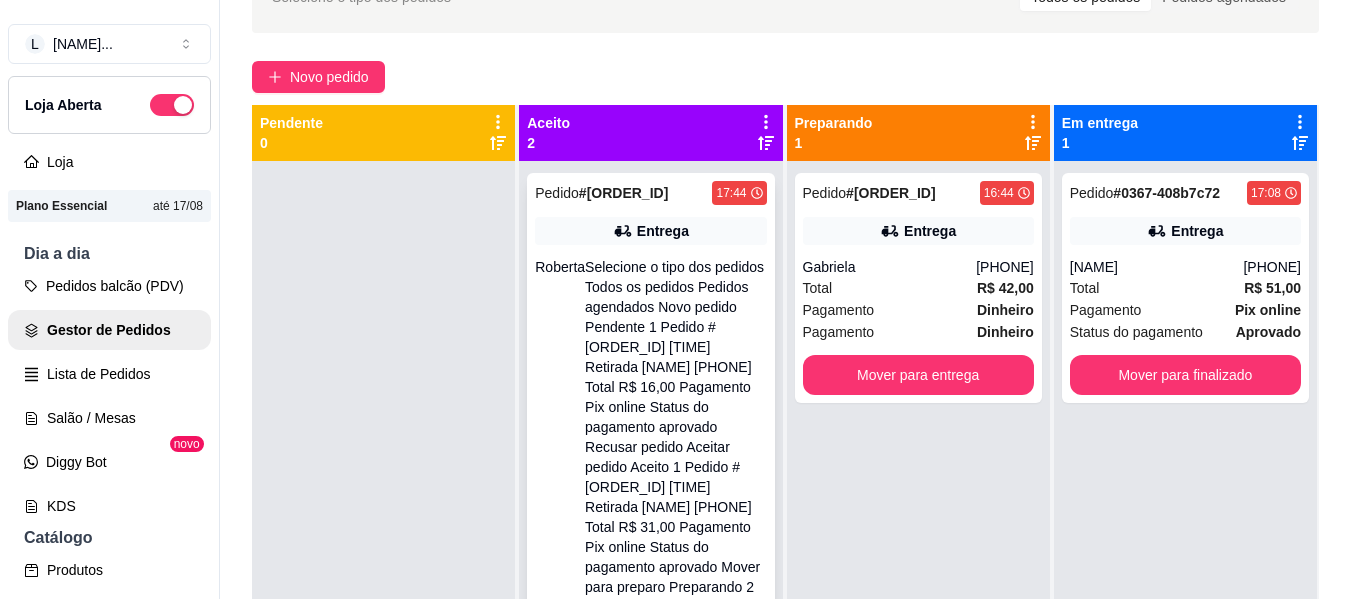 click on "Mover para preparo" at bounding box center [650, 1035] 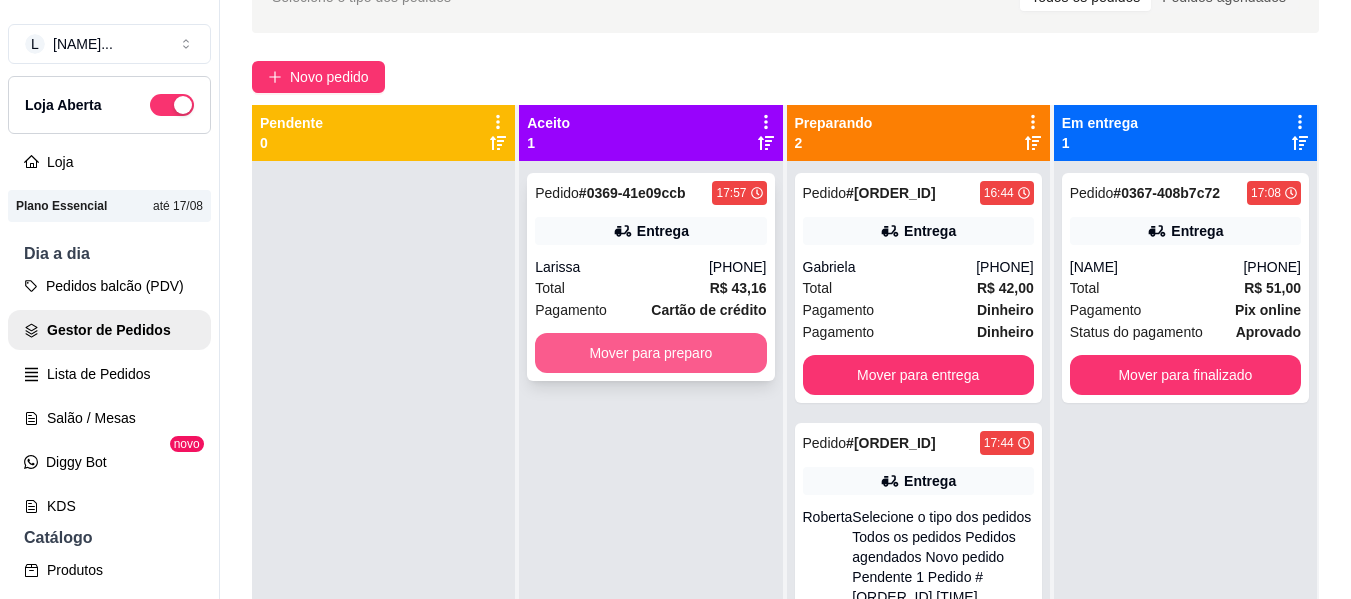 click on "Mover para preparo" at bounding box center [650, 353] 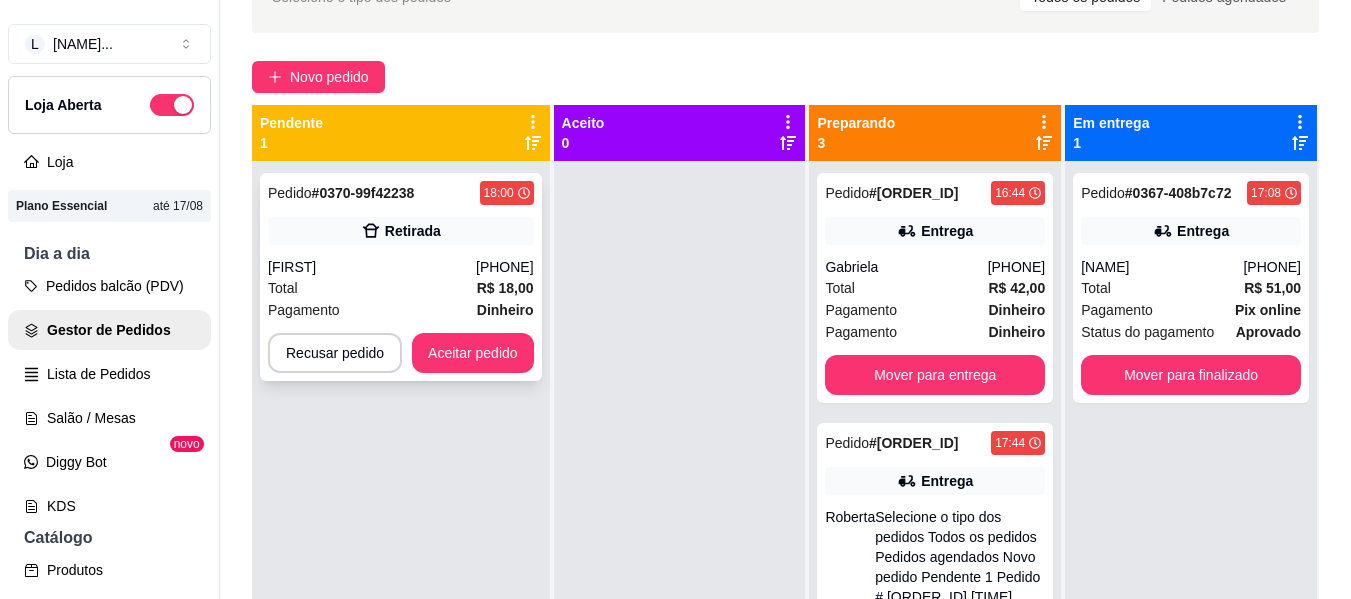 click on "[FIRST]" at bounding box center (372, 267) 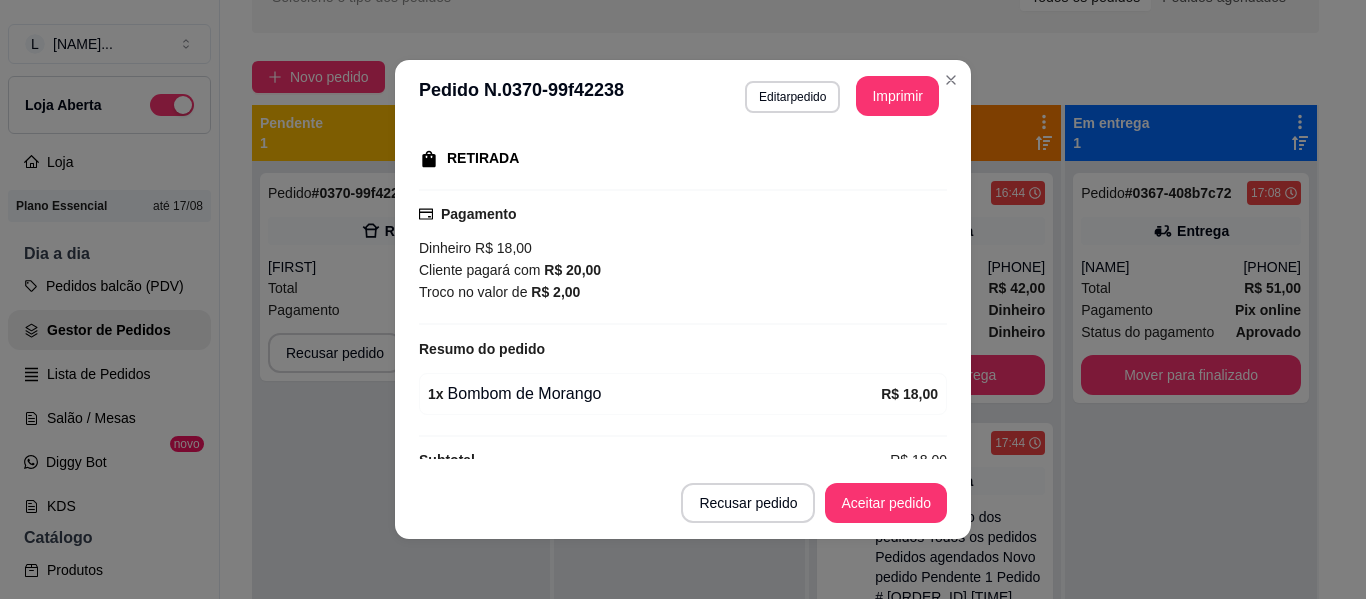 scroll, scrollTop: 346, scrollLeft: 0, axis: vertical 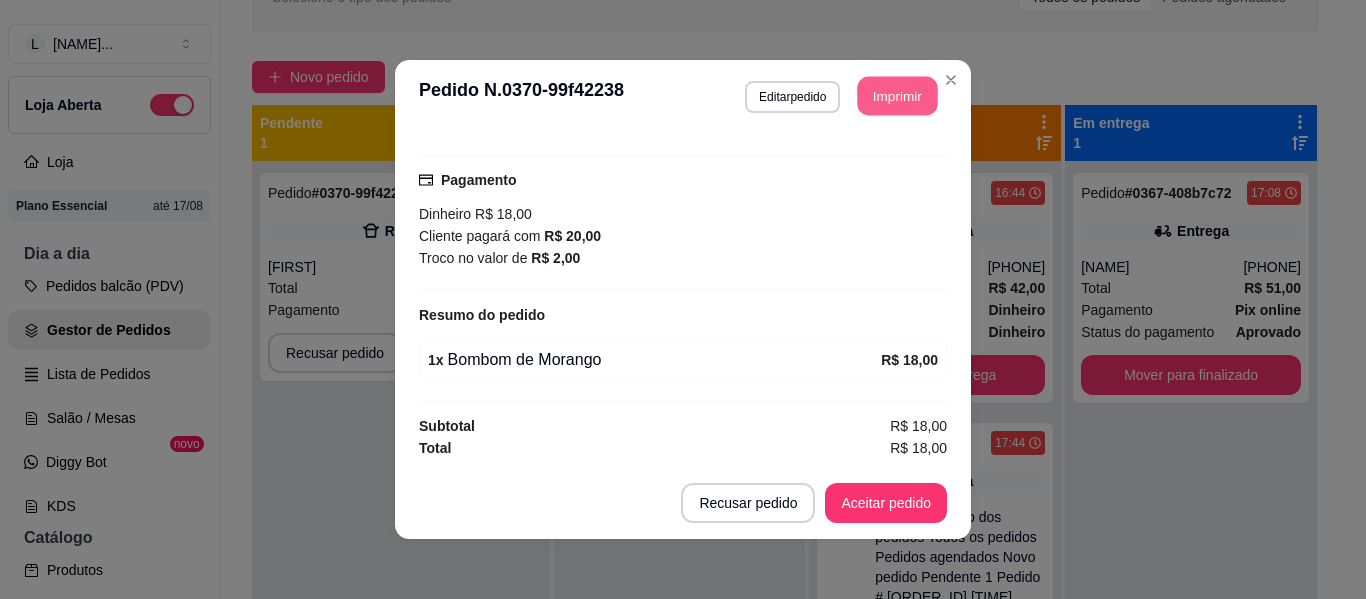 click on "Imprimir" at bounding box center [898, 96] 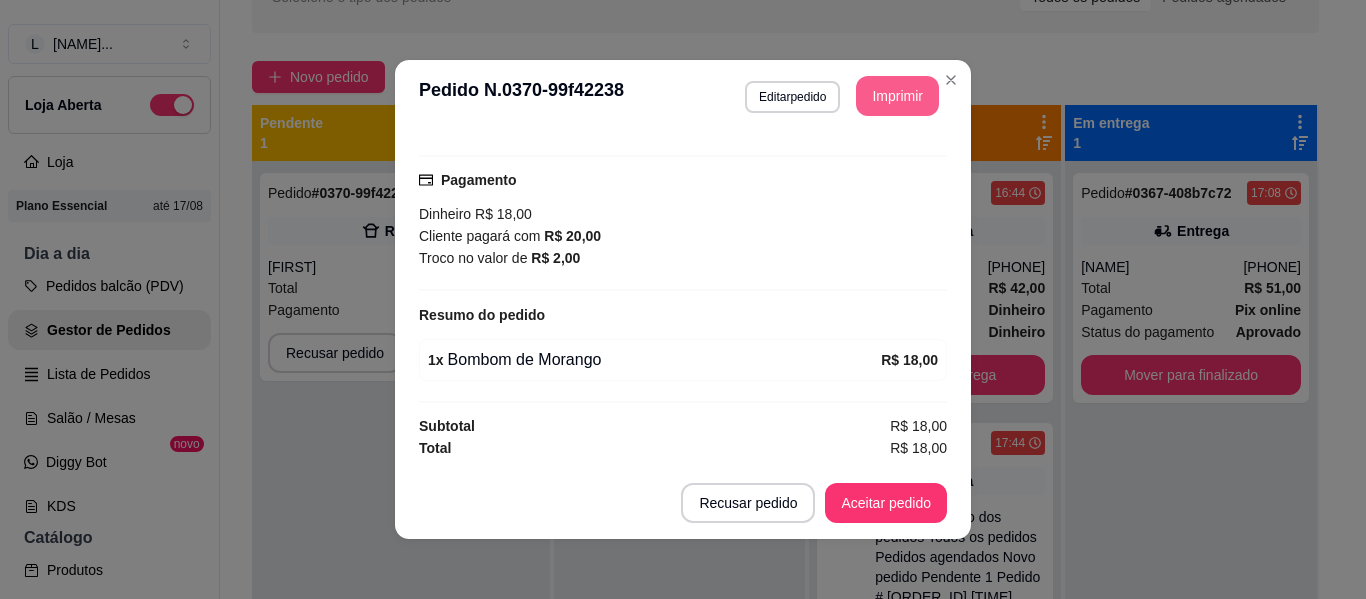 scroll, scrollTop: 0, scrollLeft: 0, axis: both 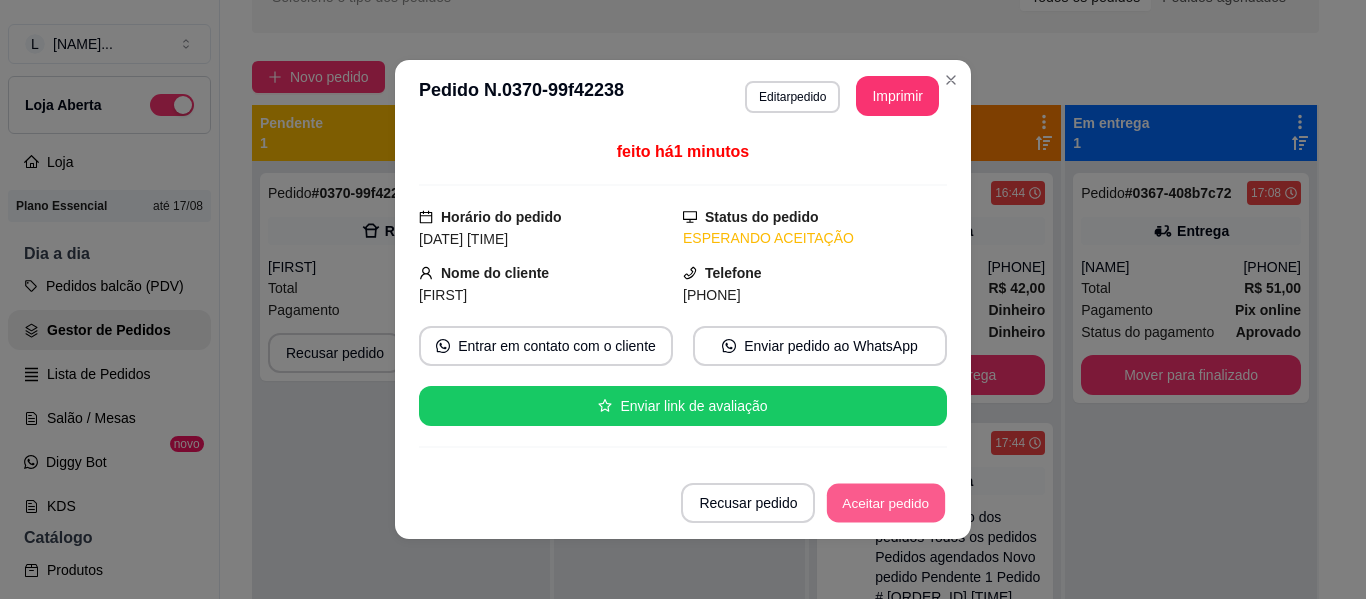 click on "Aceitar pedido" at bounding box center [886, 503] 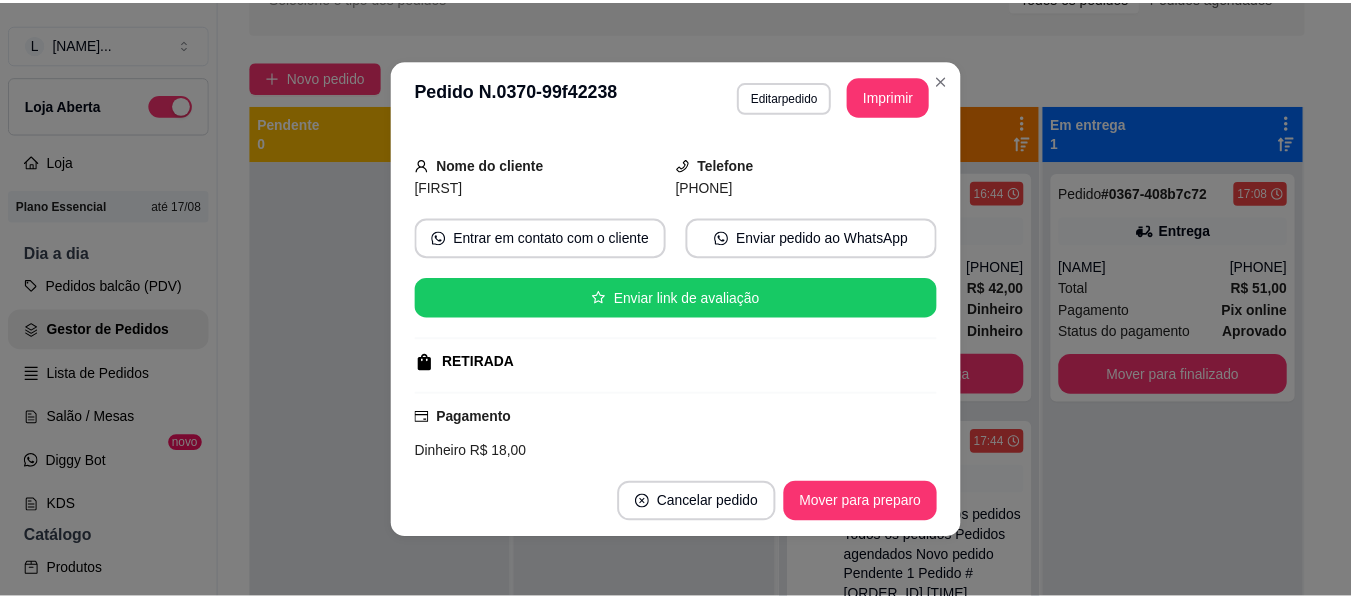 scroll, scrollTop: 200, scrollLeft: 0, axis: vertical 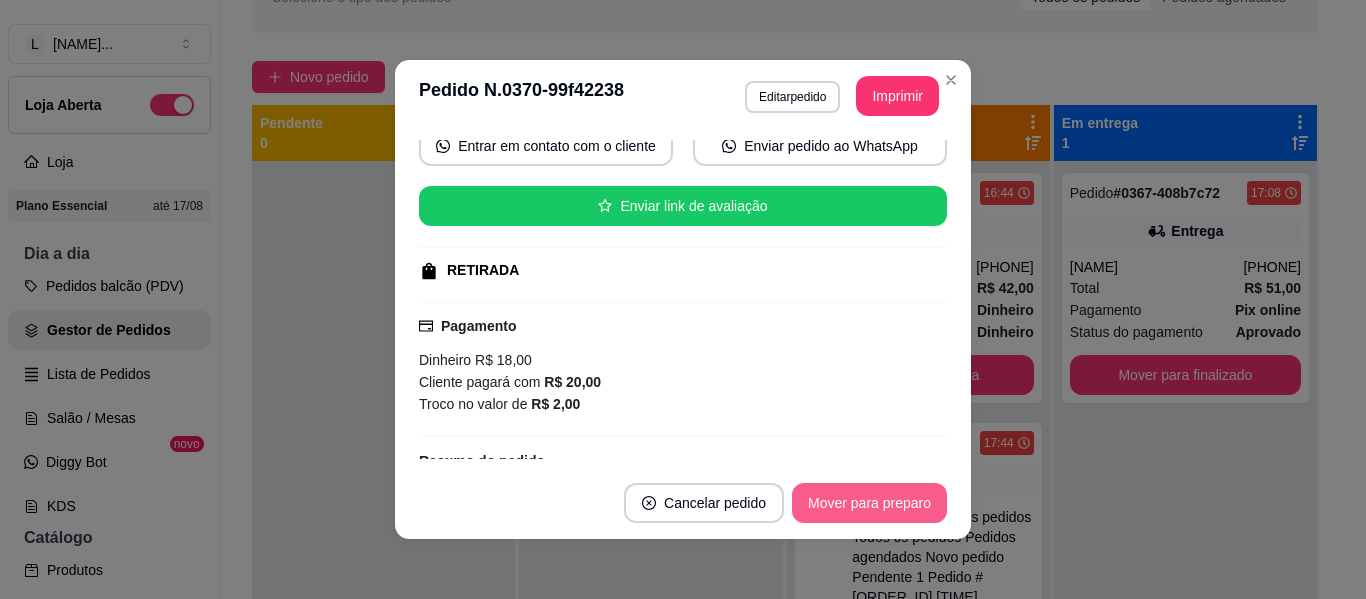 click on "Mover para preparo" at bounding box center (869, 503) 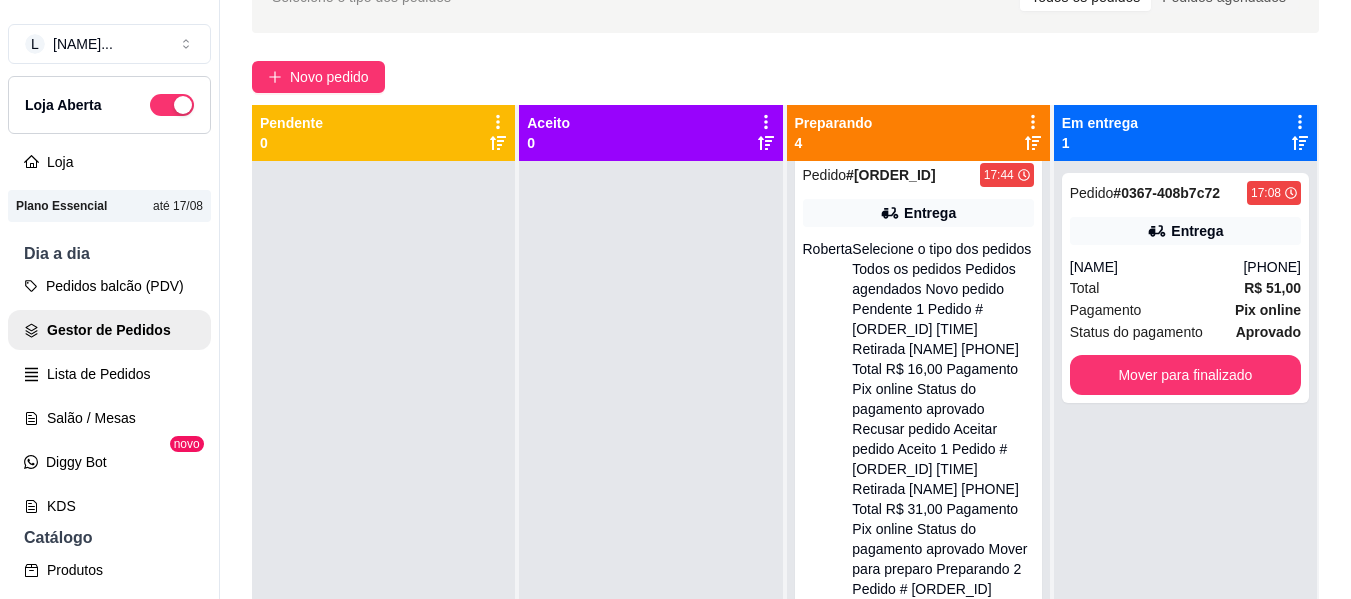 scroll, scrollTop: 377, scrollLeft: 0, axis: vertical 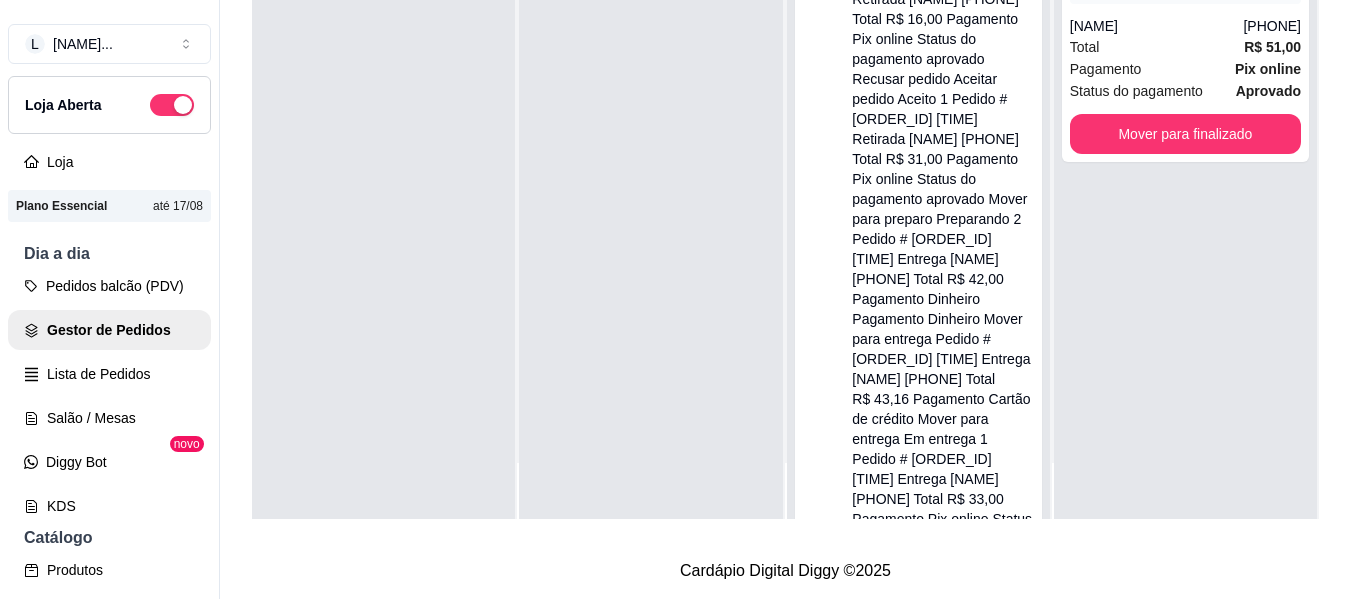 click on "Mover para retirada disponível" at bounding box center (918, 1123) 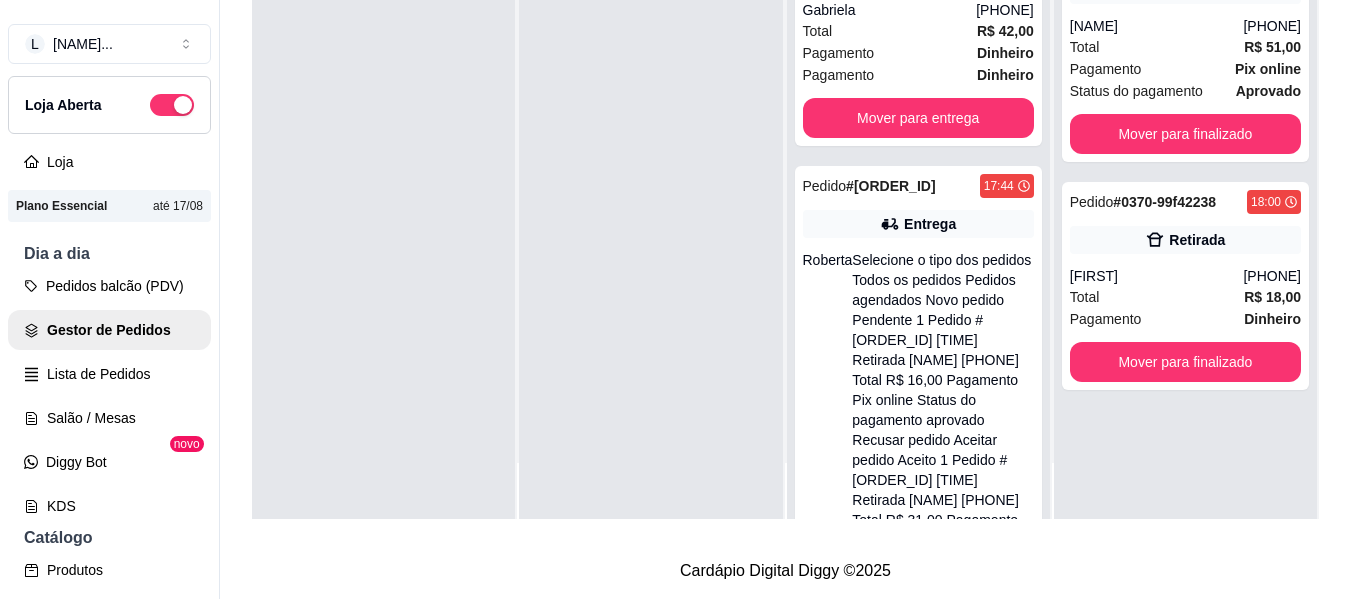 scroll, scrollTop: 0, scrollLeft: 0, axis: both 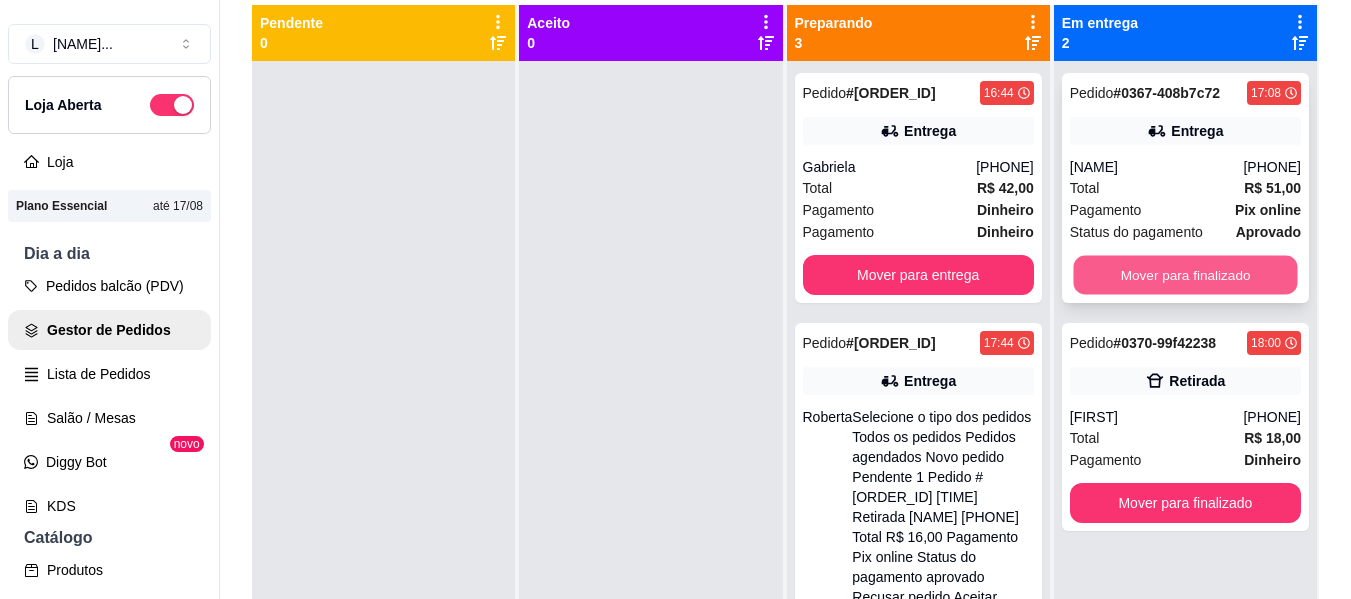 click on "Mover para finalizado" at bounding box center [1185, 275] 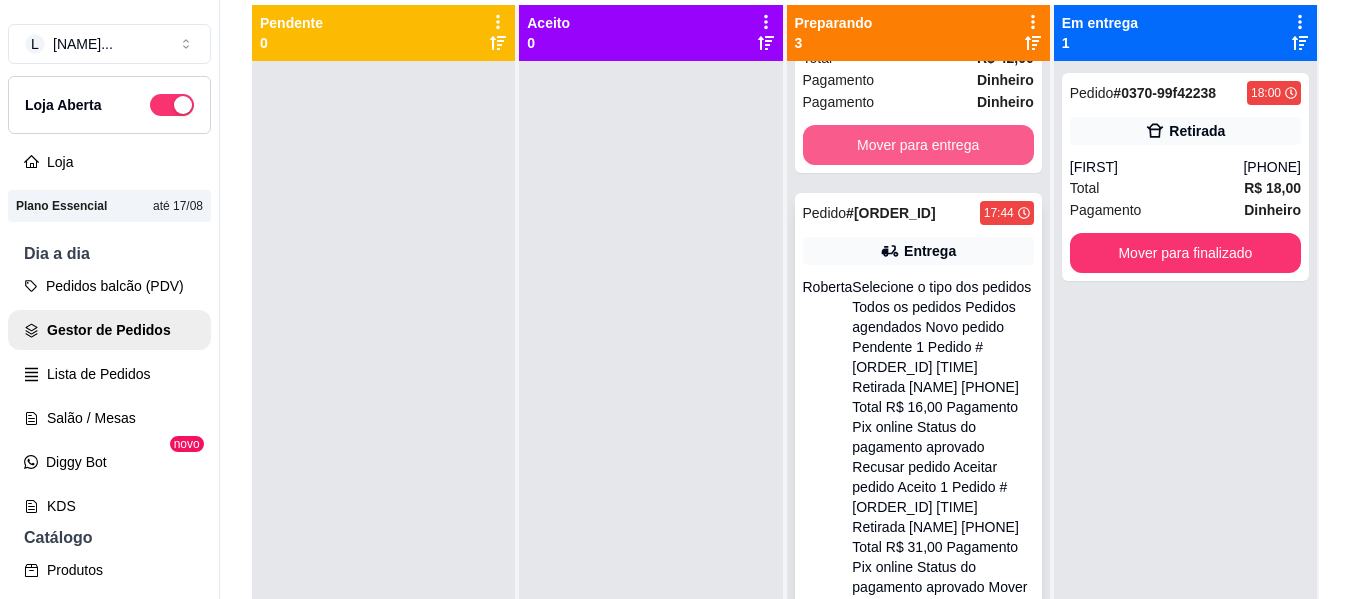 scroll, scrollTop: 149, scrollLeft: 0, axis: vertical 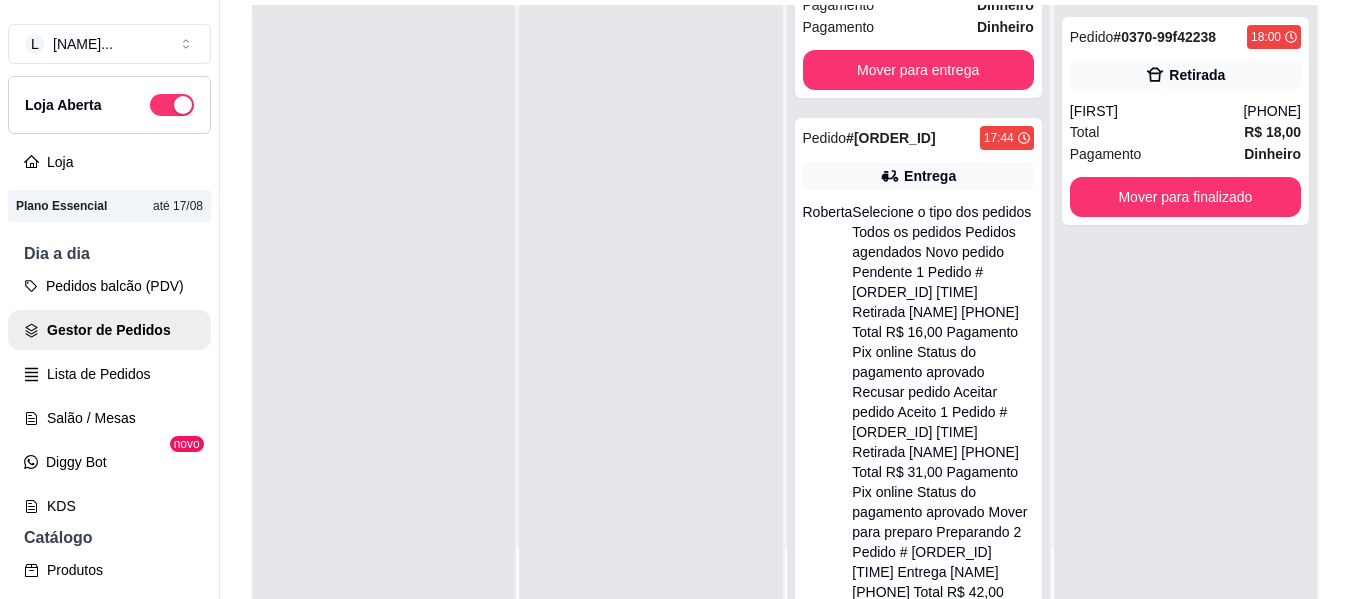 click on "Total R$ 43,16" at bounding box center (918, 1143) 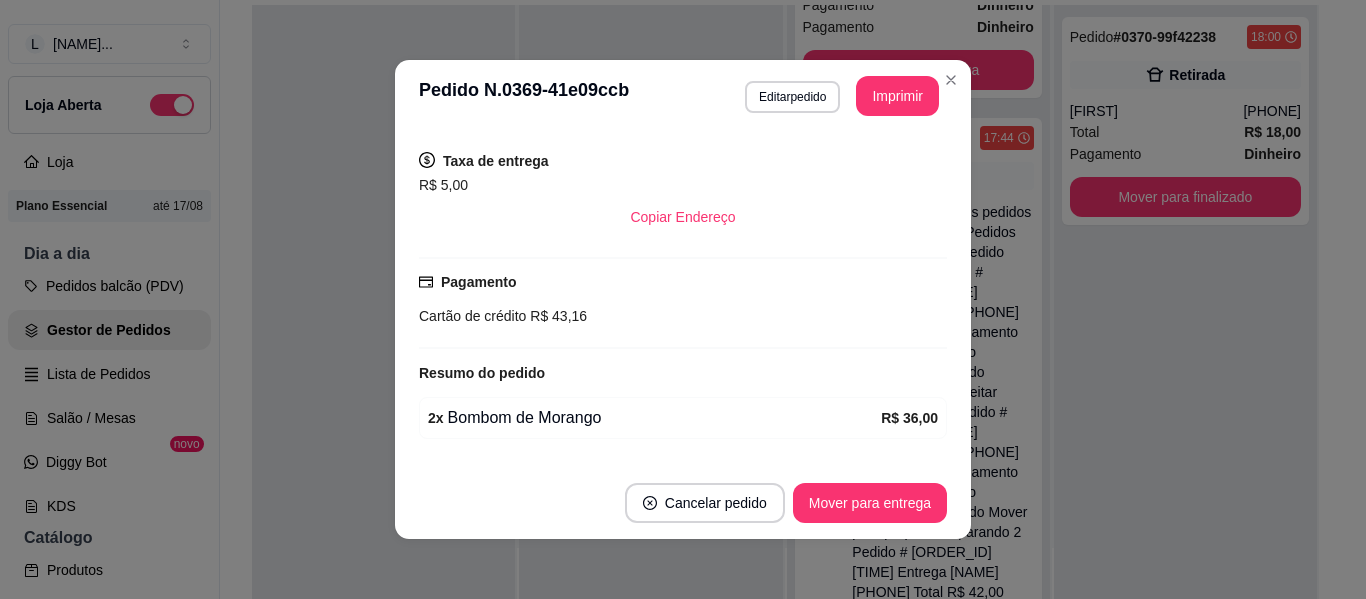 scroll, scrollTop: 458, scrollLeft: 0, axis: vertical 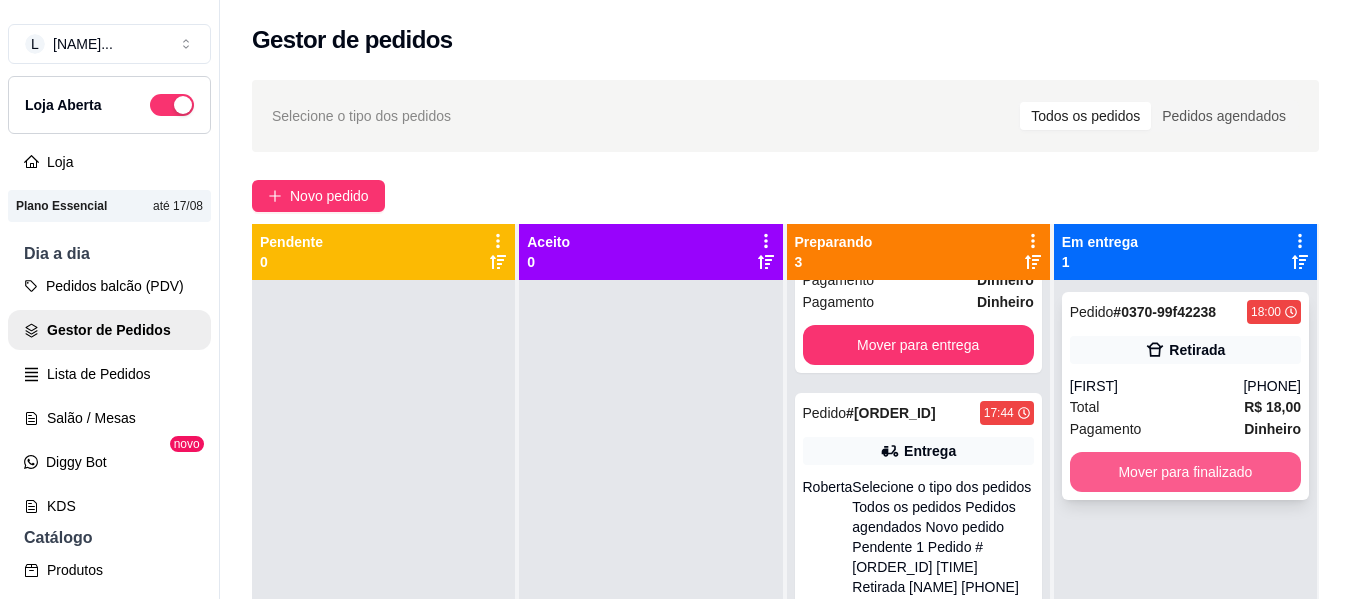 click on "Mover para finalizado" at bounding box center [1185, 472] 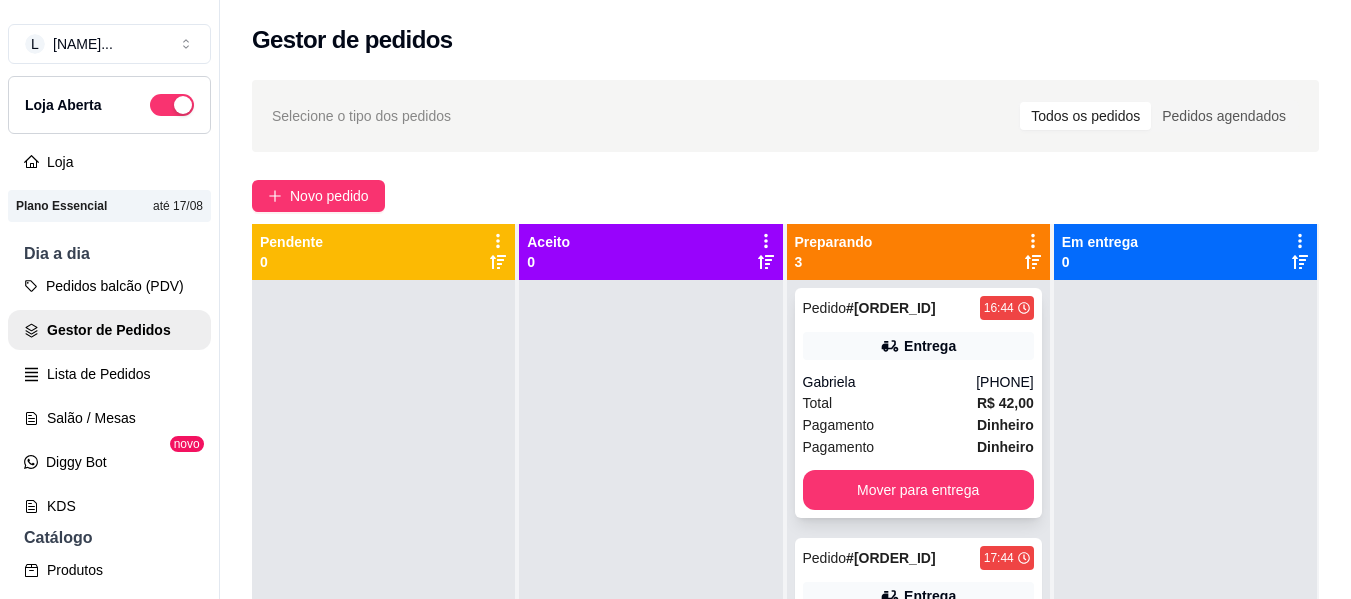 scroll, scrollTop: 0, scrollLeft: 0, axis: both 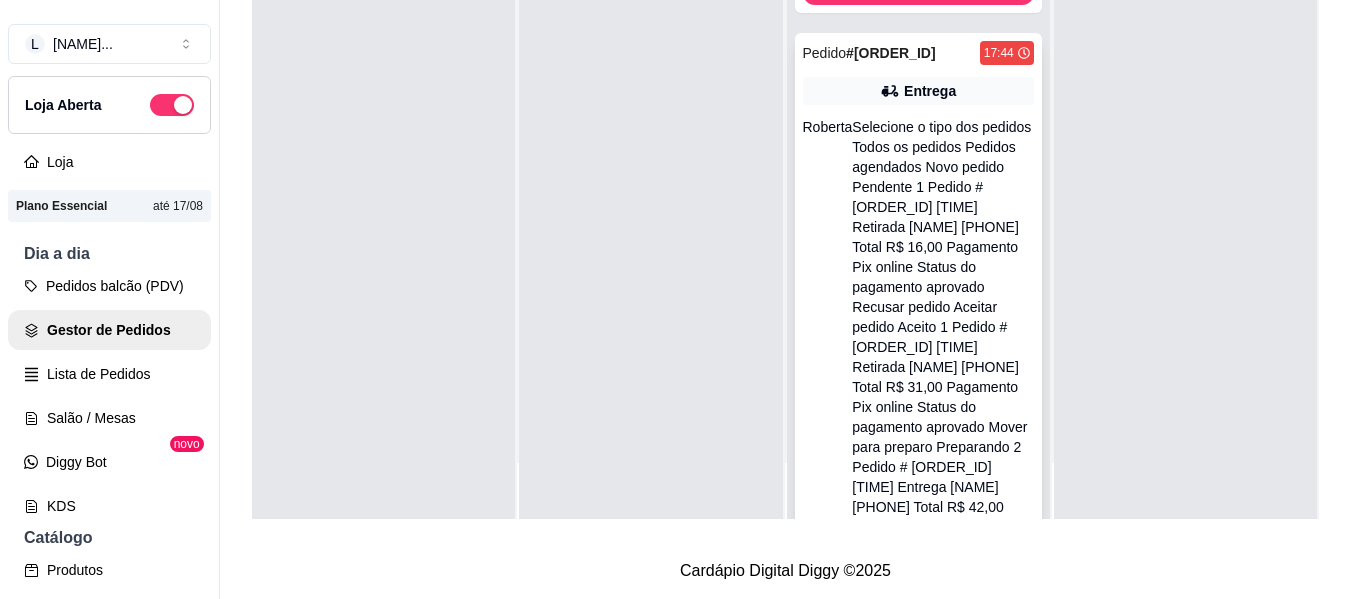 click on "Total R$ 33,00" at bounding box center [918, 808] 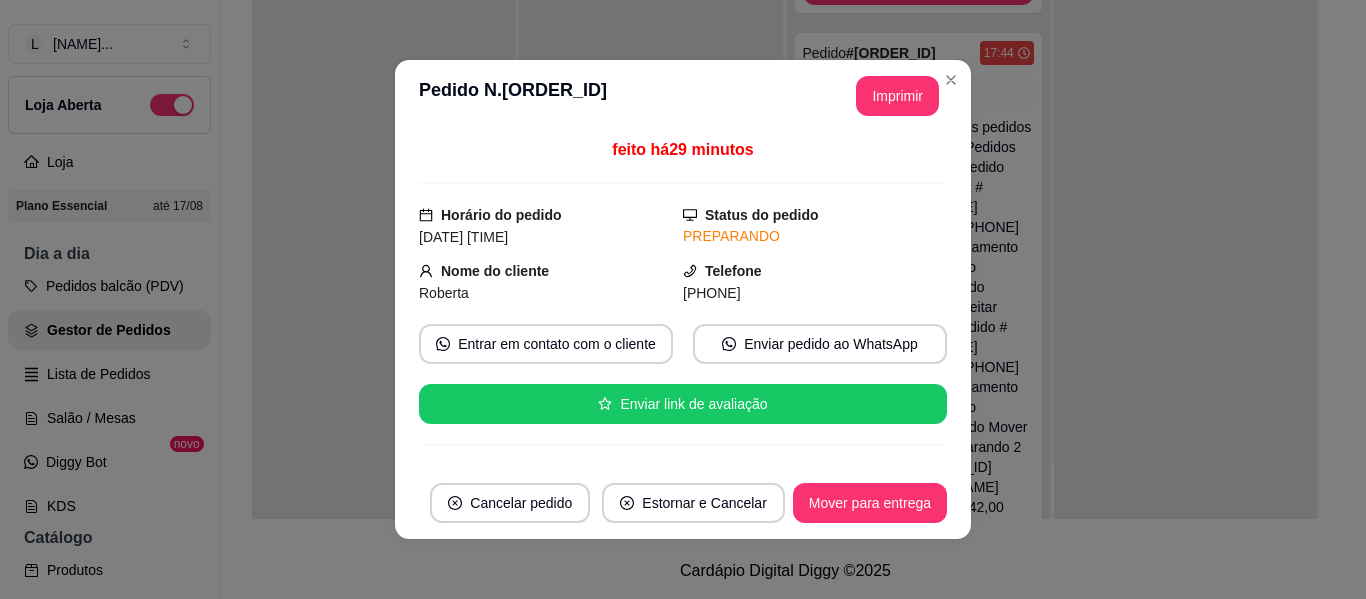 scroll, scrollTop: 0, scrollLeft: 0, axis: both 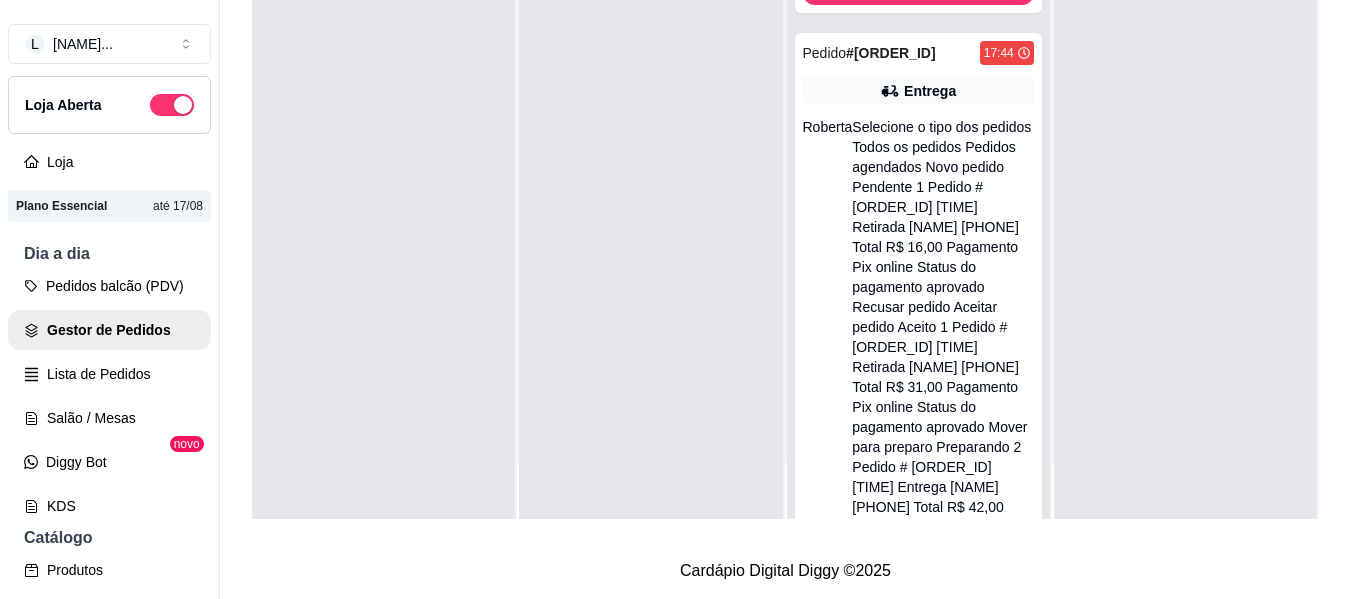 click on "Entrega" at bounding box center [930, 1001] 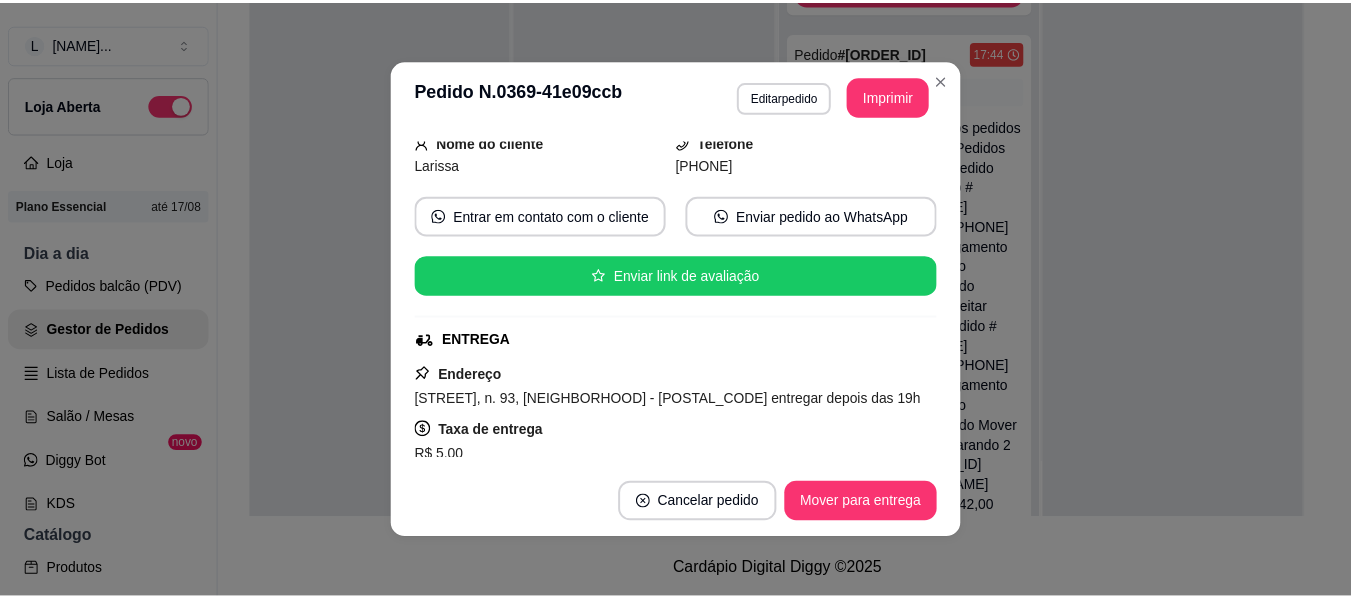 scroll, scrollTop: 0, scrollLeft: 0, axis: both 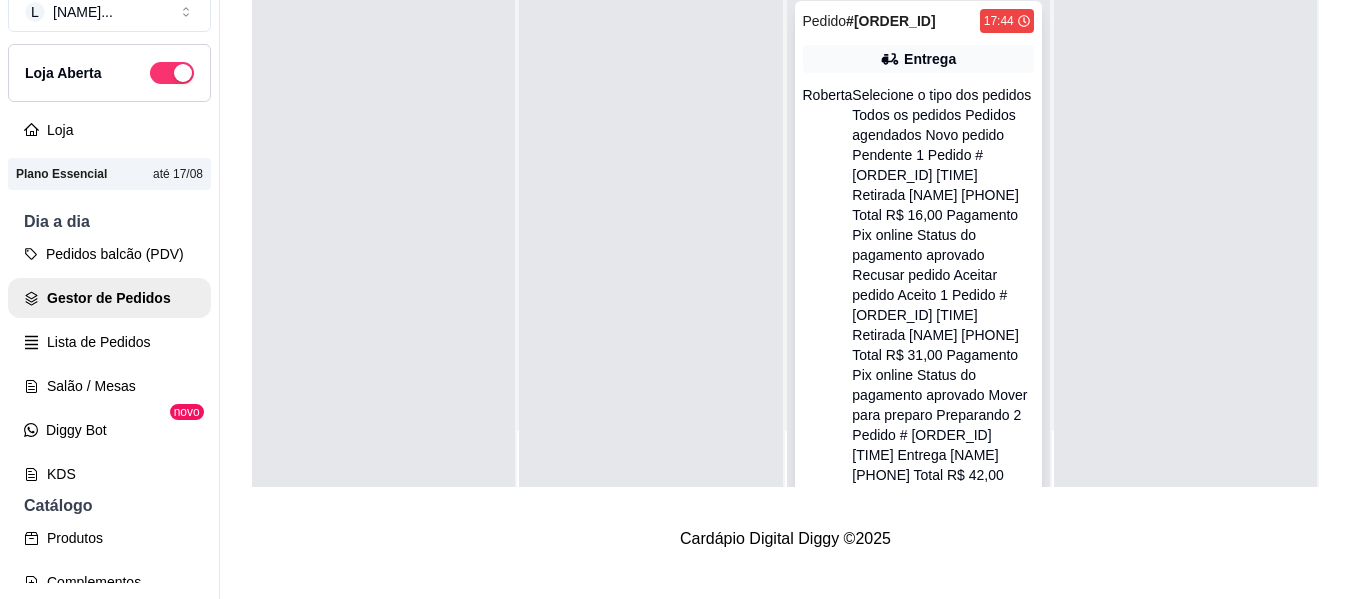 click on "Total R$ 33,00" at bounding box center (918, 776) 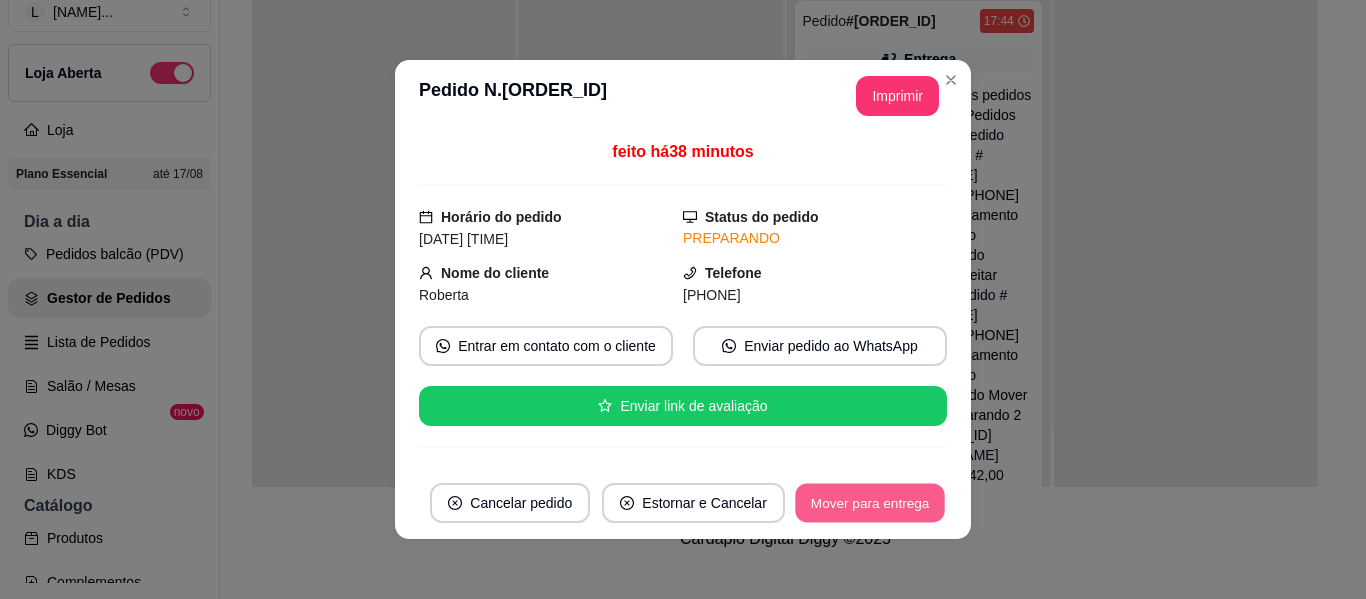 click on "Mover para entrega" at bounding box center (870, 503) 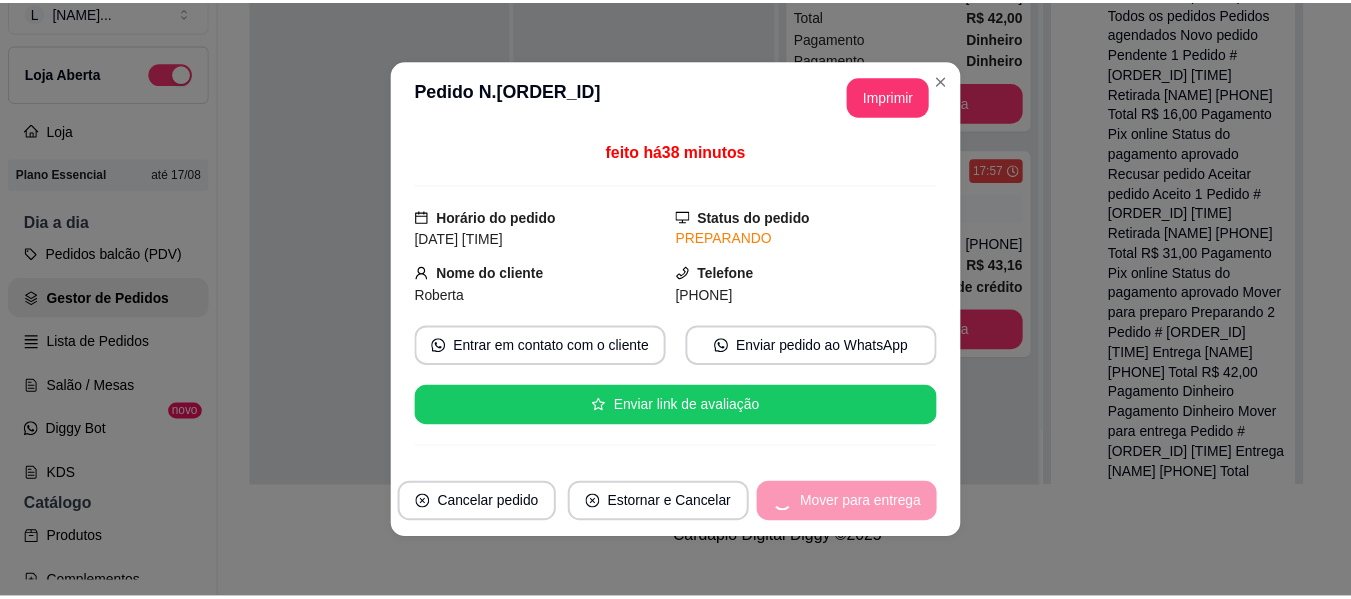 scroll, scrollTop: 0, scrollLeft: 0, axis: both 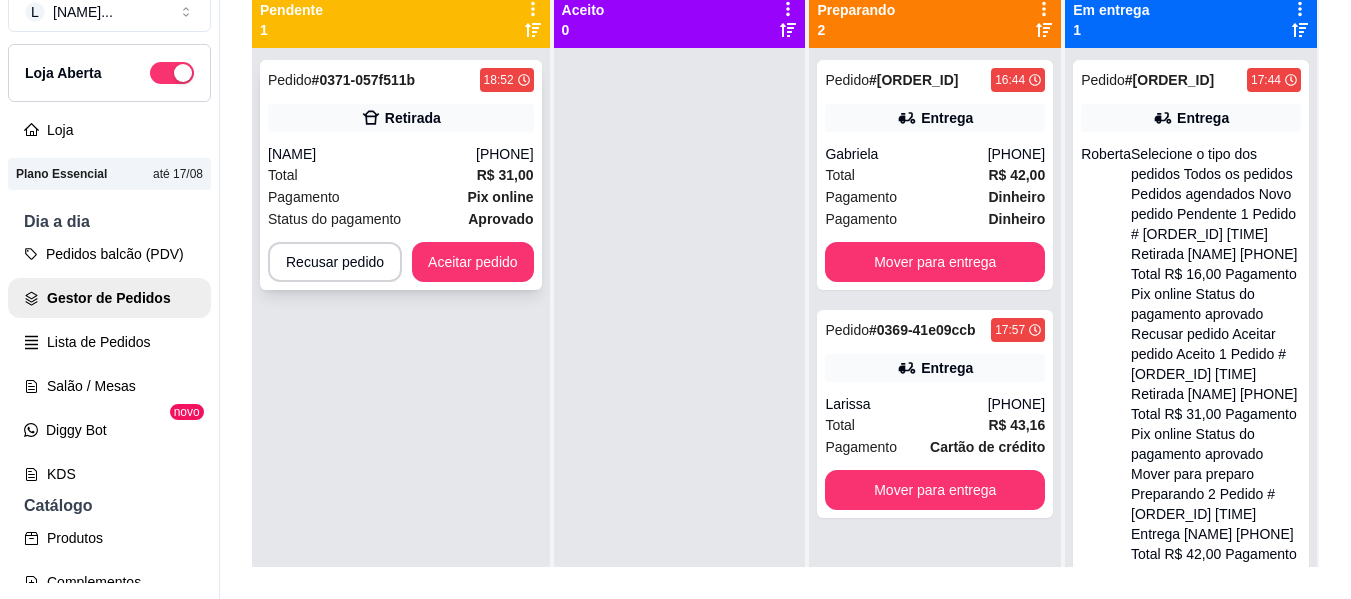 click on "Pagamento Pix online" at bounding box center [401, 197] 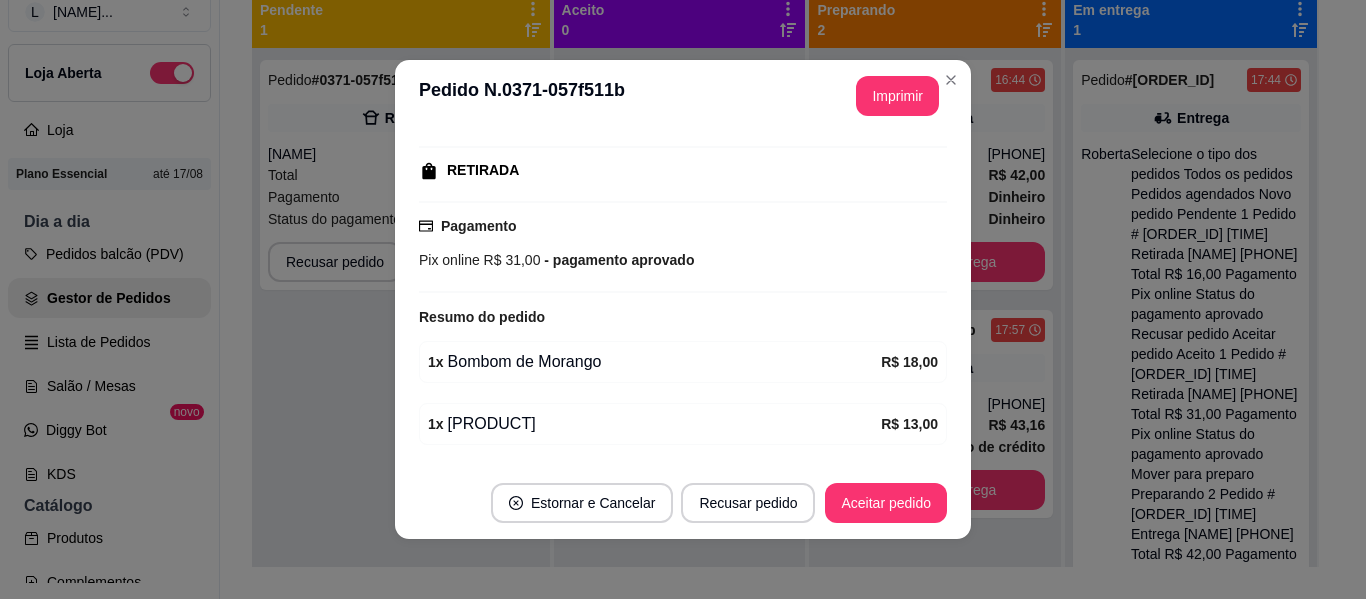 scroll, scrollTop: 364, scrollLeft: 0, axis: vertical 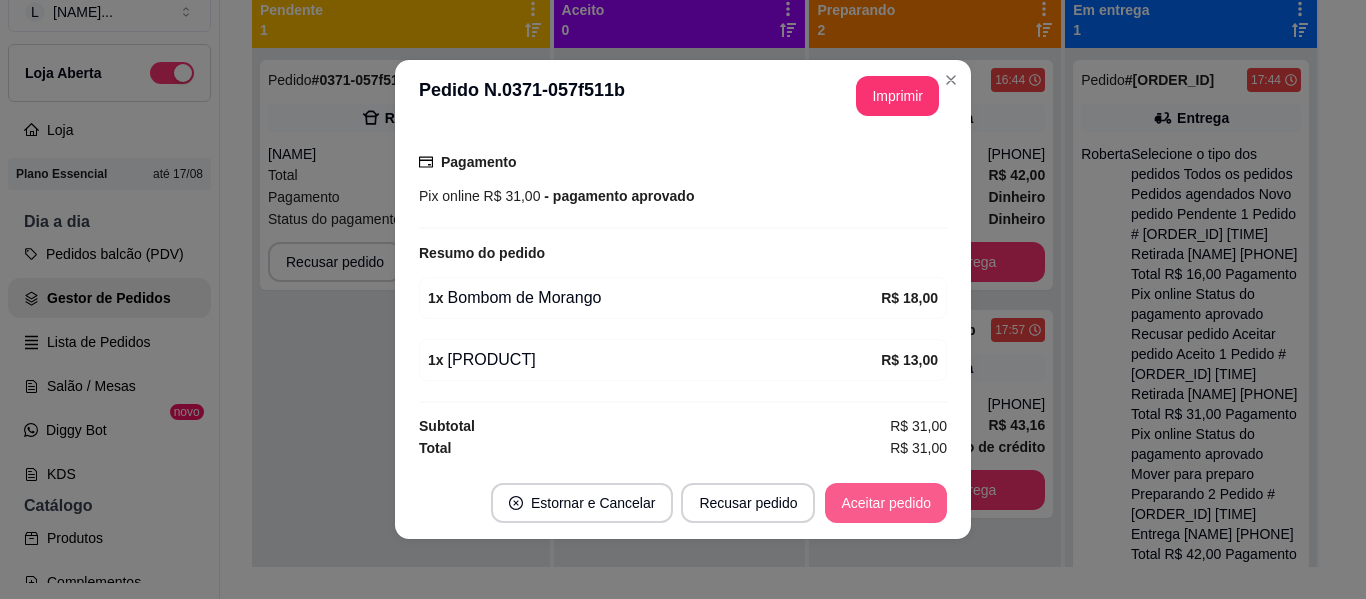 click on "Aceitar pedido" at bounding box center (886, 503) 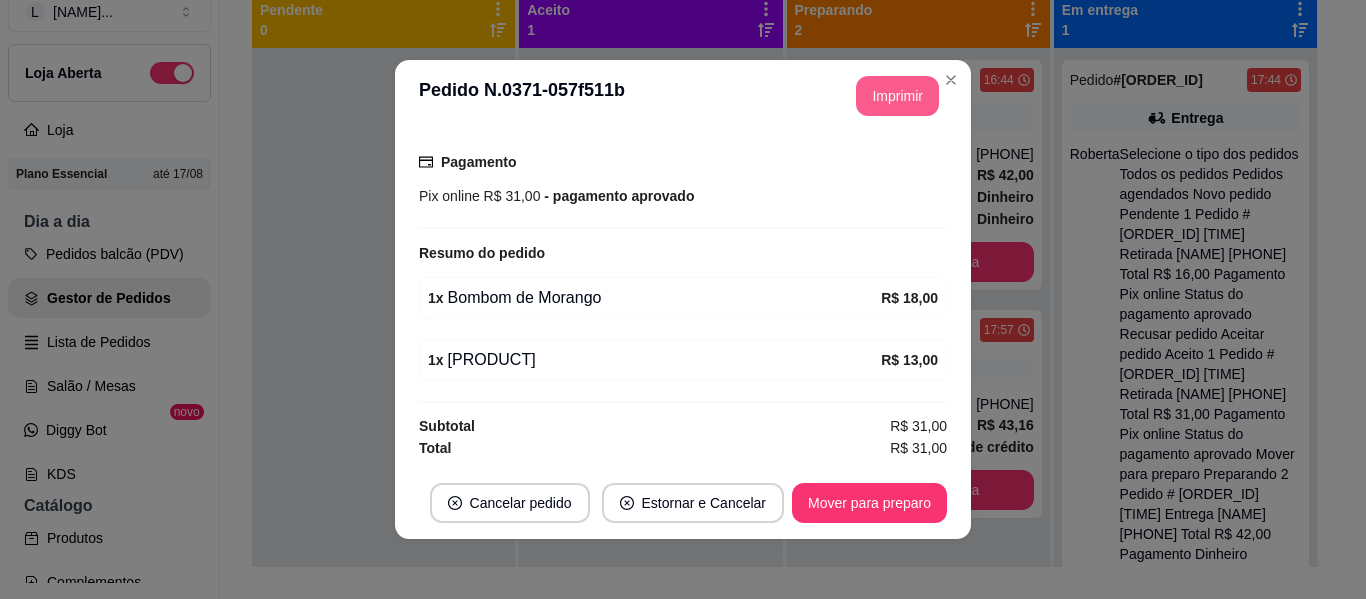 click on "Imprimir" at bounding box center (897, 96) 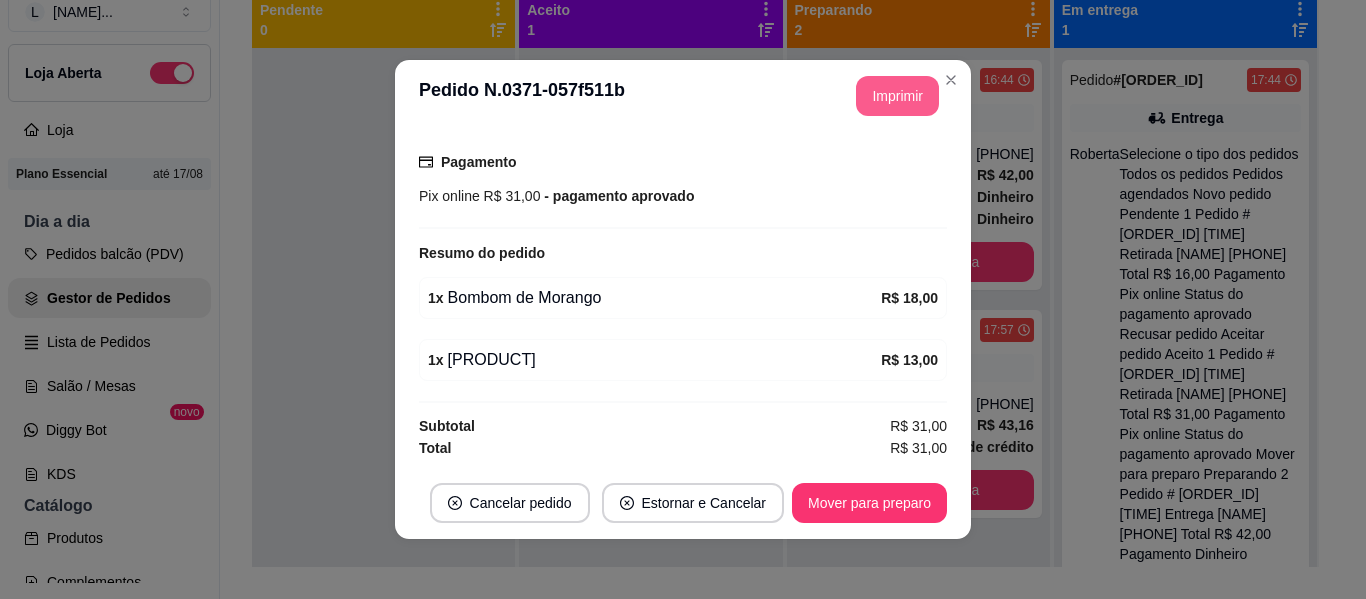 scroll, scrollTop: 0, scrollLeft: 0, axis: both 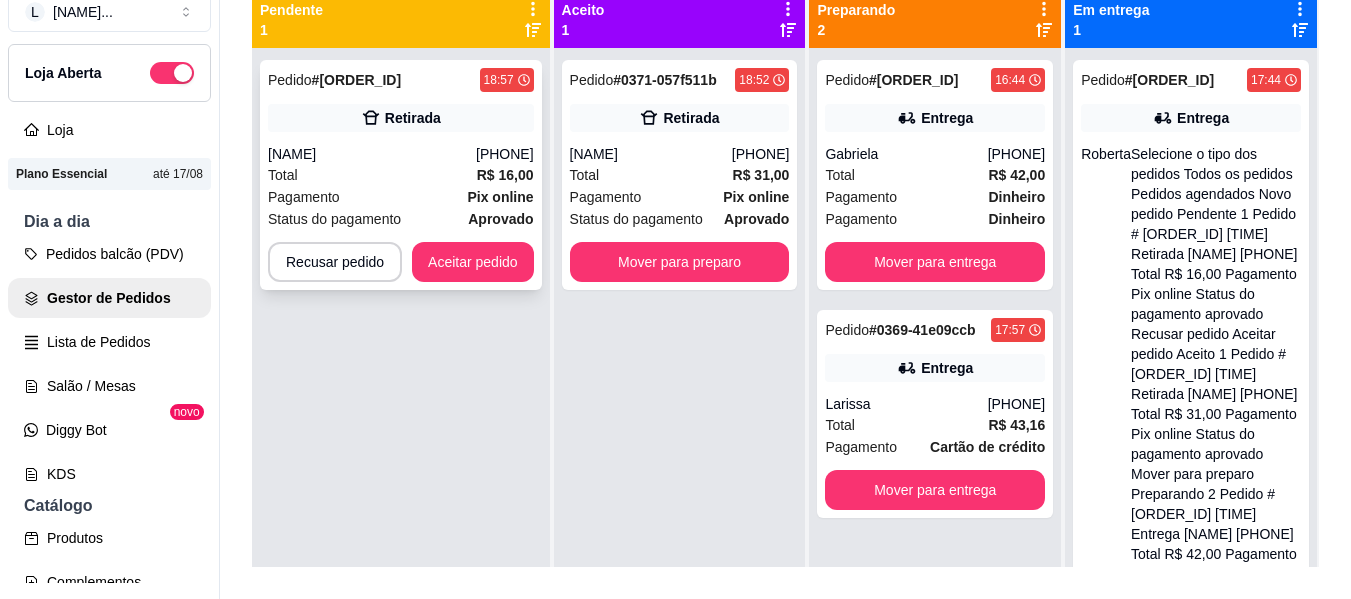 click on "R$ 16,00" at bounding box center [505, 175] 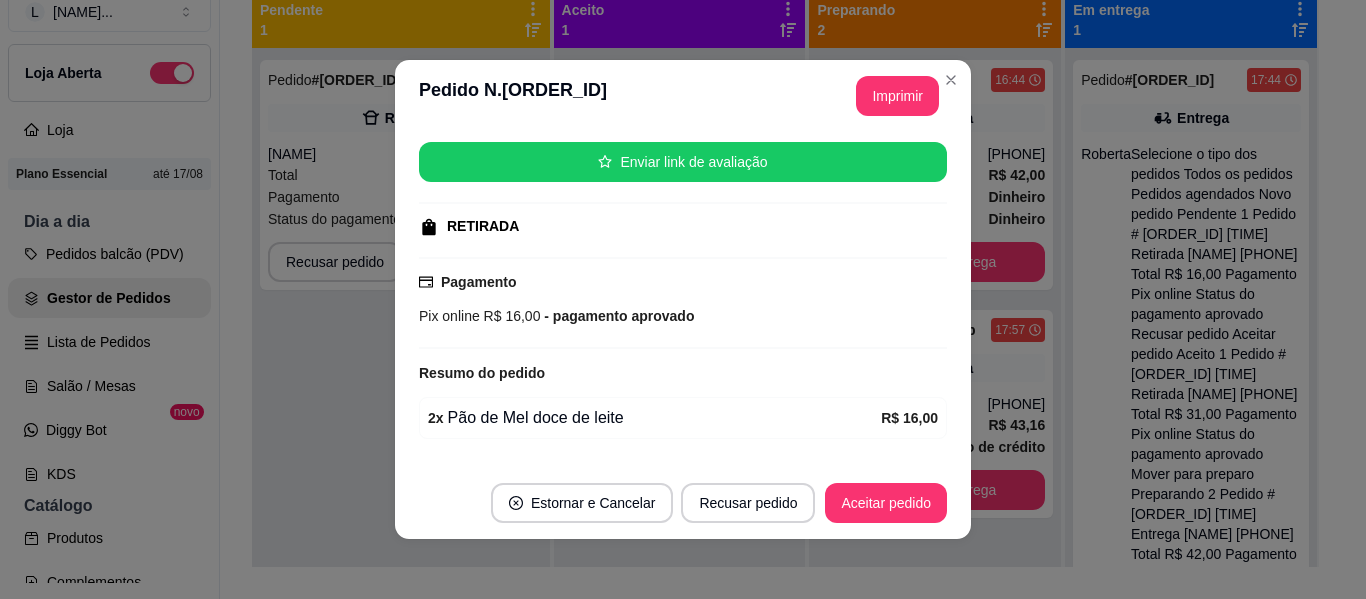 scroll, scrollTop: 302, scrollLeft: 0, axis: vertical 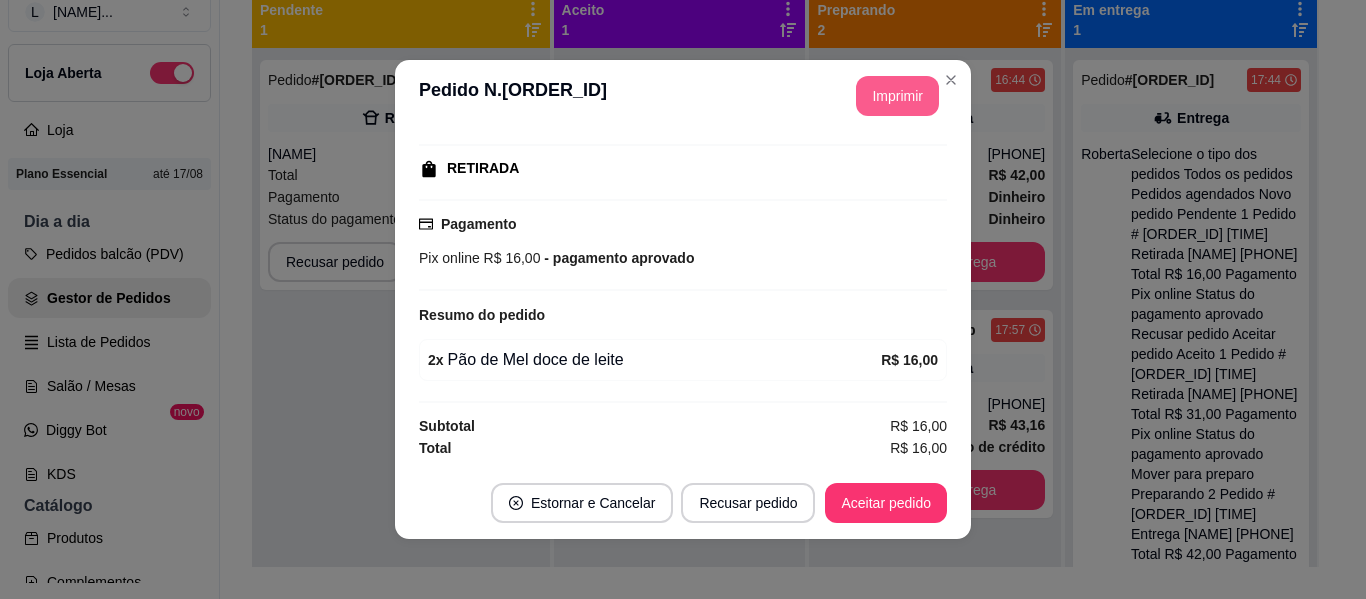 click on "Imprimir" at bounding box center (897, 96) 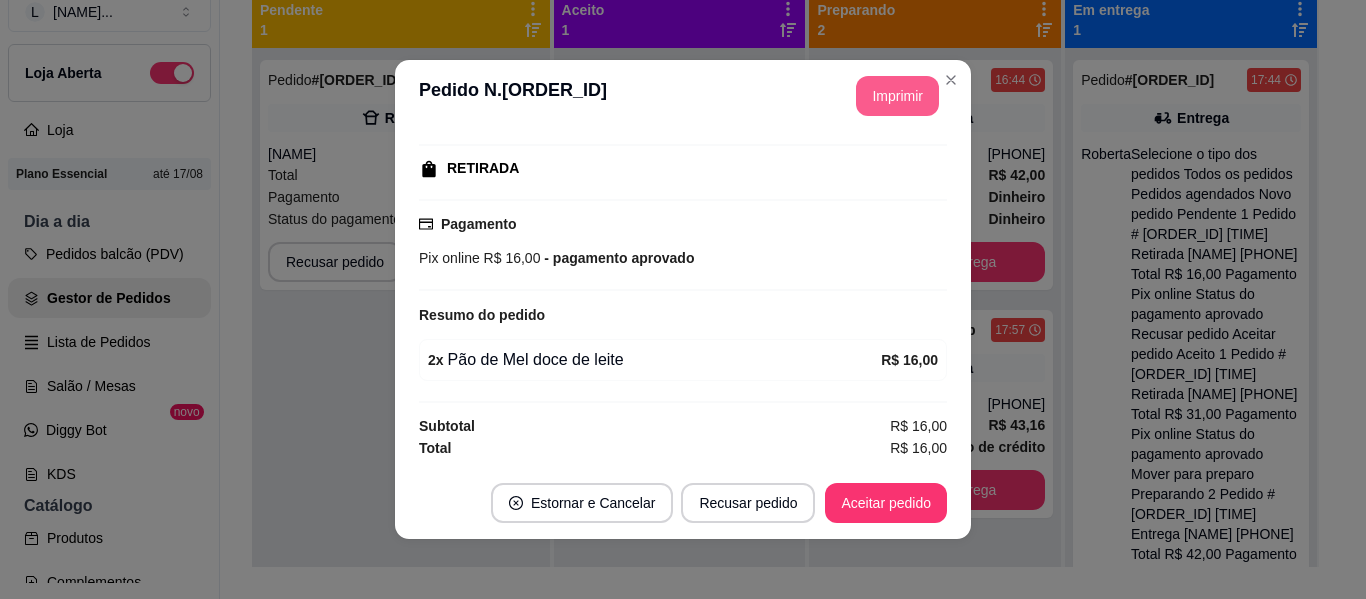 scroll, scrollTop: 0, scrollLeft: 0, axis: both 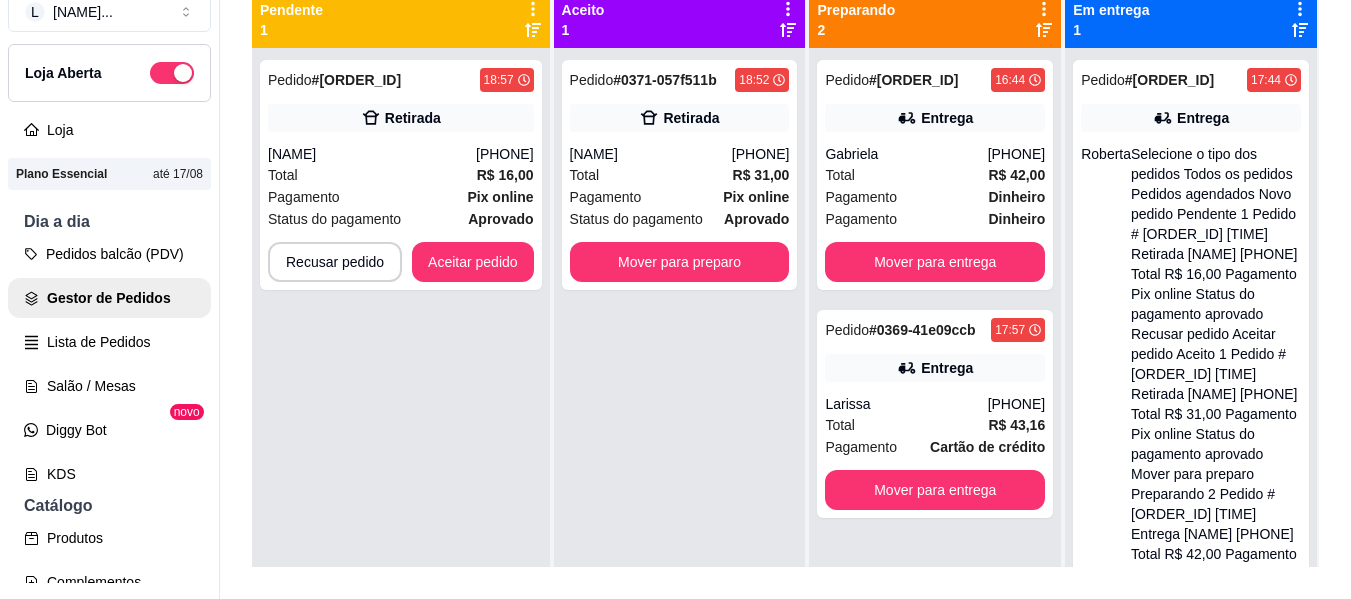 click on "Selecione o tipo dos pedidos Todos os pedidos Pedidos agendados Novo pedido Pendente 1 Pedido  # [ORDER_ID] [TIME] Retirada [NAME]  [PHONE] Total R$ 16,00 Pagamento Pix online Status do pagamento aprovado Recusar pedido Aceitar pedido Aceito 1 Pedido  # [ORDER_ID] [TIME] Retirada [NAME] [PHONE] Total R$ 31,00 Pagamento Pix online Status do pagamento aprovado Mover para preparo Preparando 2 Pedido  # [ORDER_ID] [TIME] Entrega [NAME] [PHONE] Total R$ 42,00 Pagamento Dinheiro Pagamento Dinheiro Mover para entrega Pedido  # [ORDER_ID] [TIME] Entrega [NAME] [PHONE] Total R$ 43,16 Pagamento Cartão de crédito Mover para entrega Em entrega 1 Pedido  # [ORDER_ID] [TIME] Entrega [NAME]  [PHONE] Total R$ 33,00 Pagamento Pix online Status do pagamento aprovado Mover para finalizado" at bounding box center (785, 225) 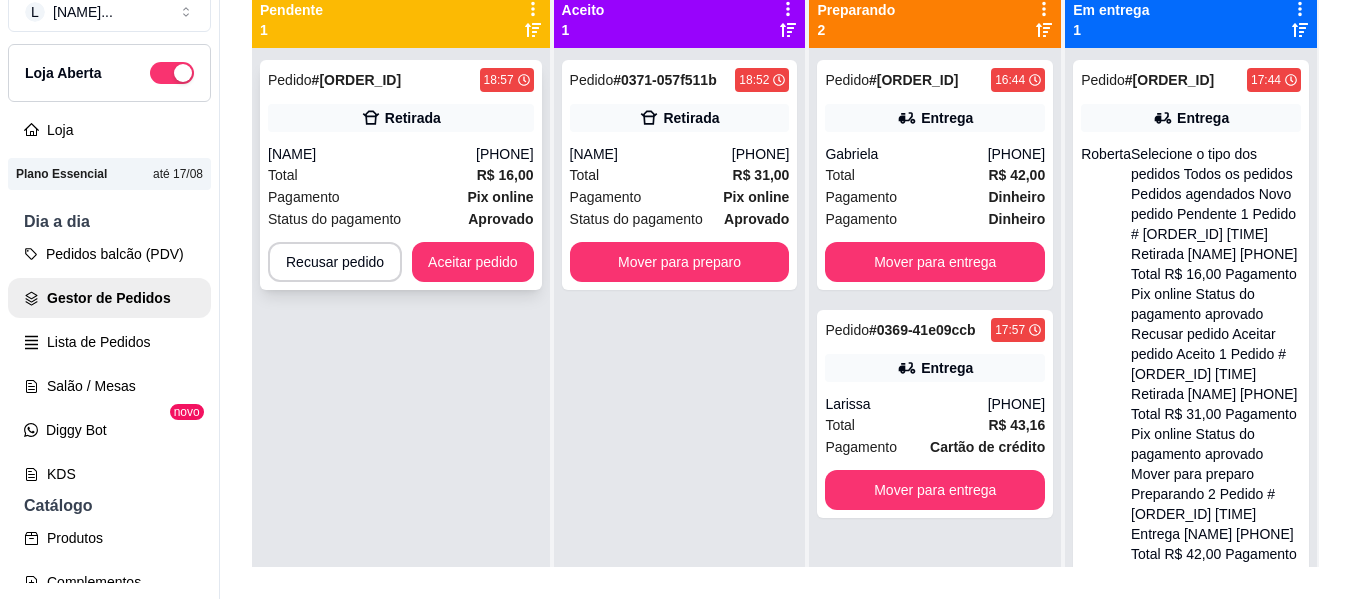 click on "Pagamento Pix online" at bounding box center [401, 197] 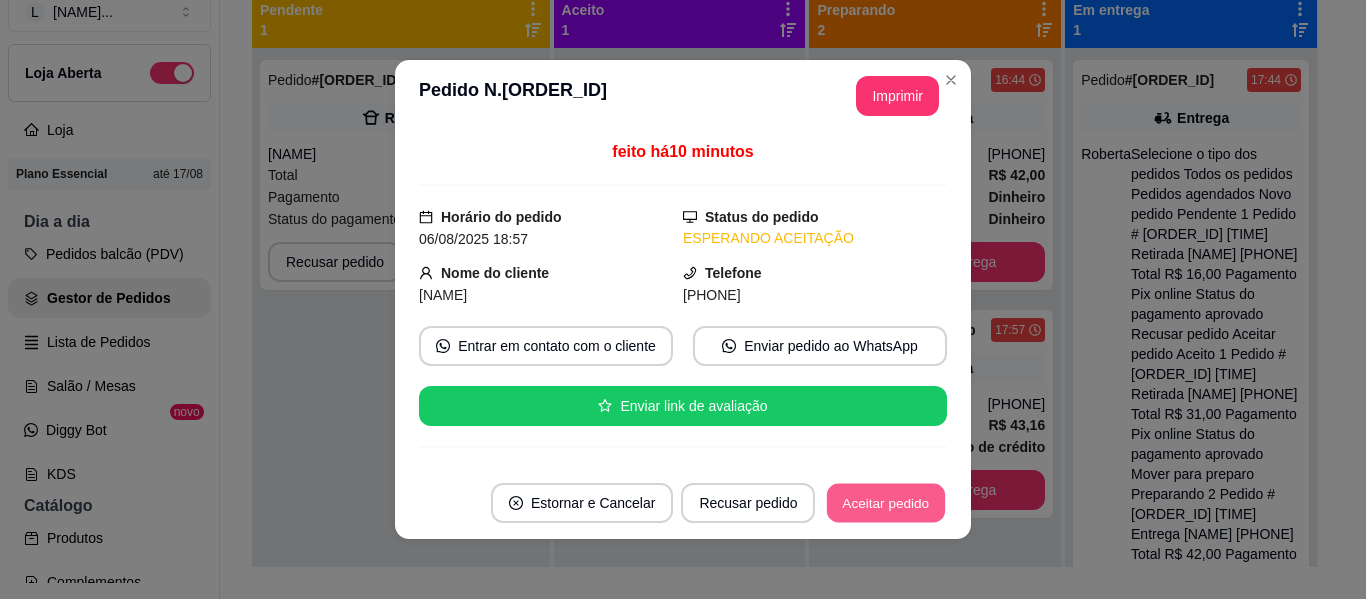 click on "Aceitar pedido" at bounding box center [886, 503] 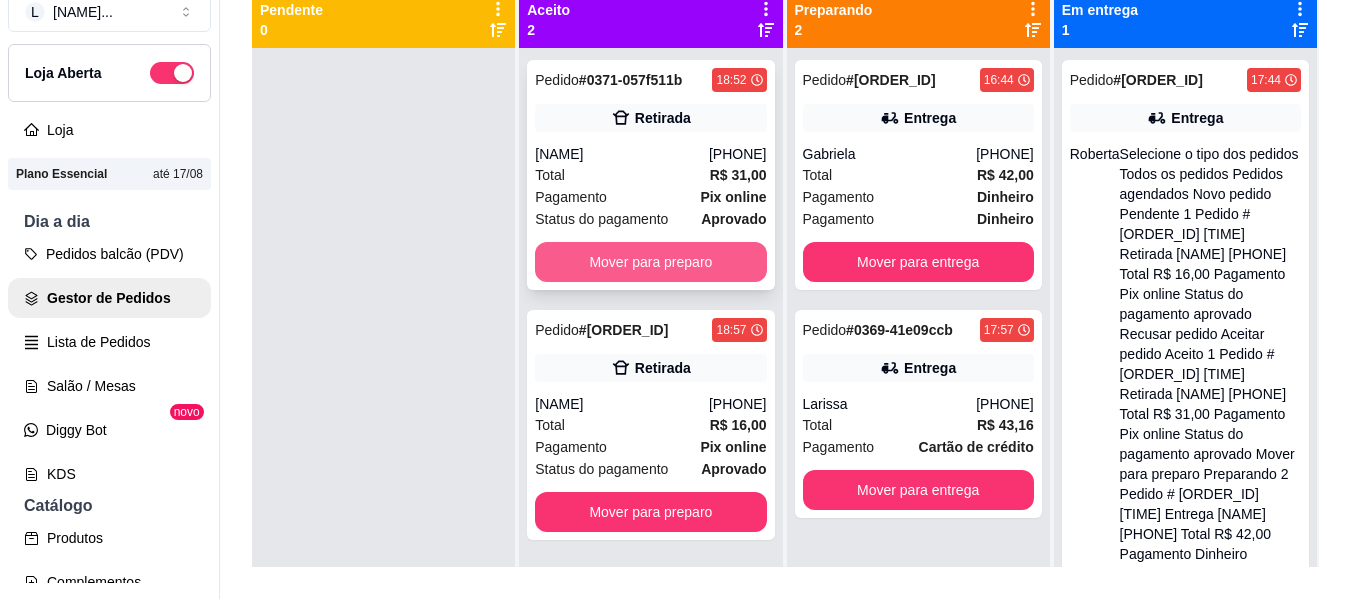 click on "Mover para preparo" at bounding box center (650, 262) 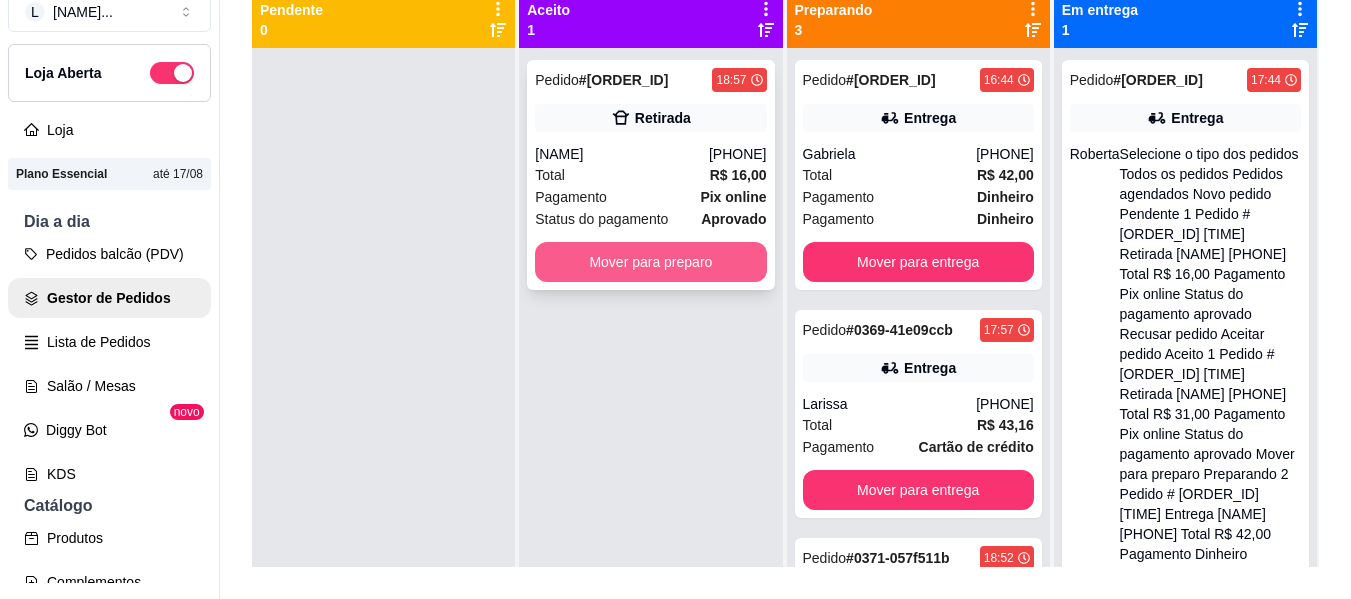 click on "Mover para preparo" at bounding box center (650, 262) 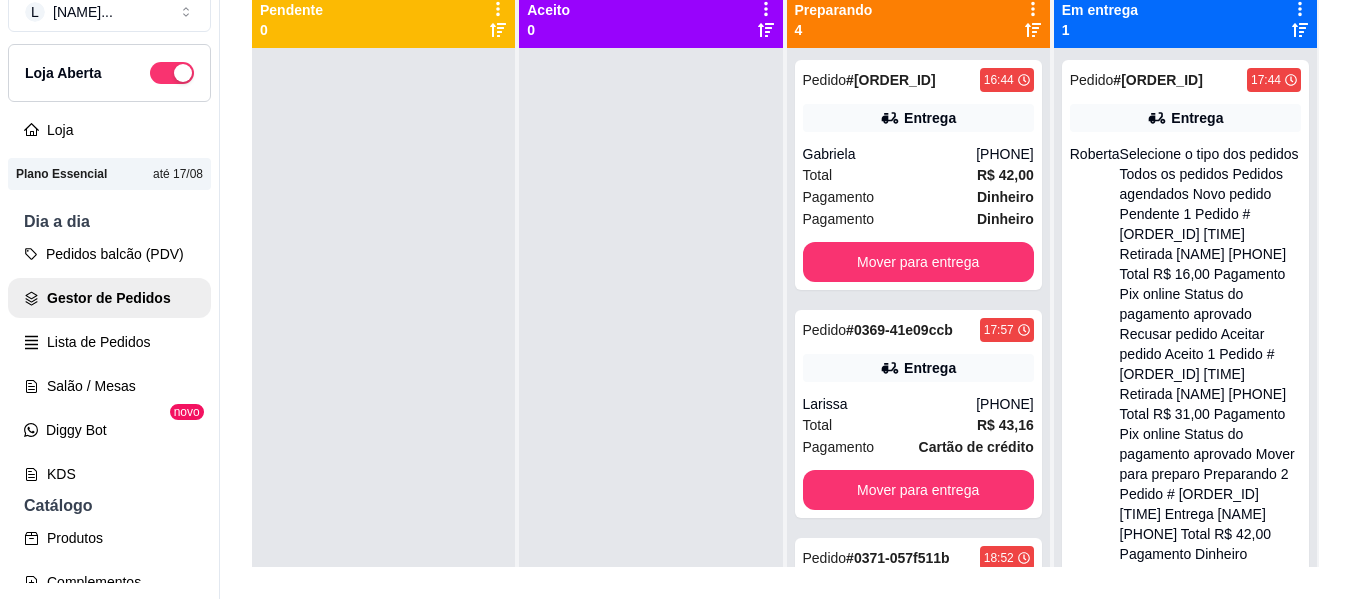 click on "Pedido  # [ORDER_ID] [TIME] Entrega [NAME]  [PHONE] Total R$ 33,00 Pagamento Pix online Status do pagamento aprovado Mover para finalizado" at bounding box center [1185, 347] 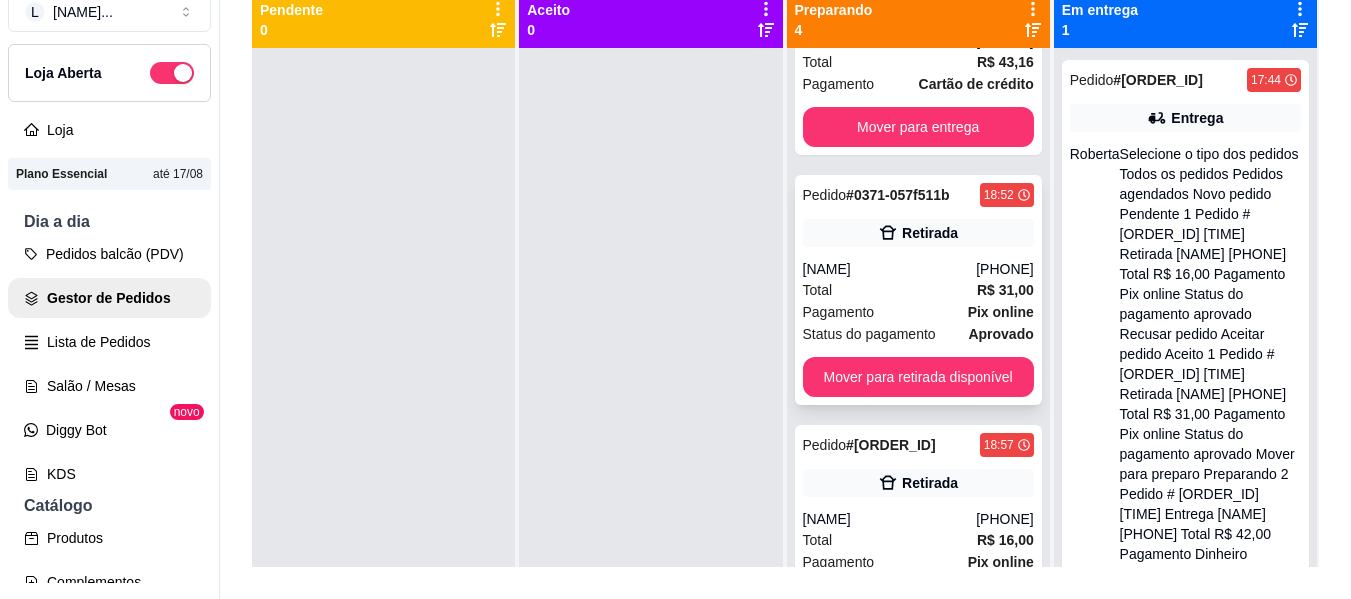 scroll, scrollTop: 399, scrollLeft: 0, axis: vertical 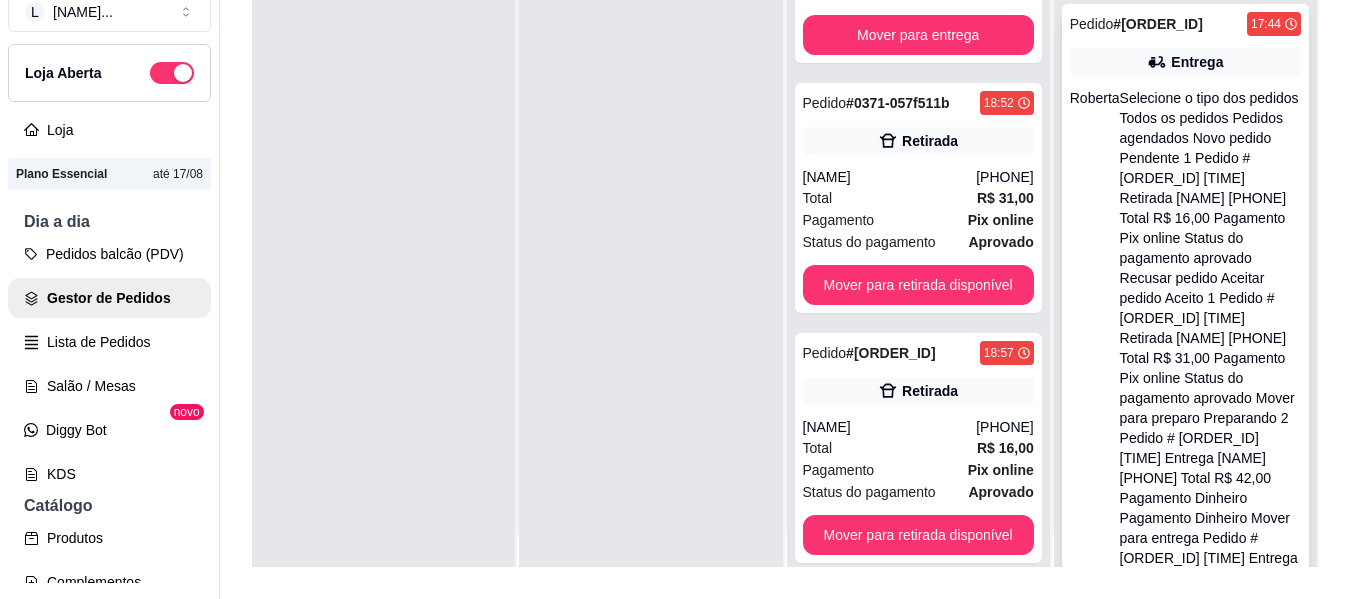 click on "Mover para finalizado" at bounding box center (1185, 866) 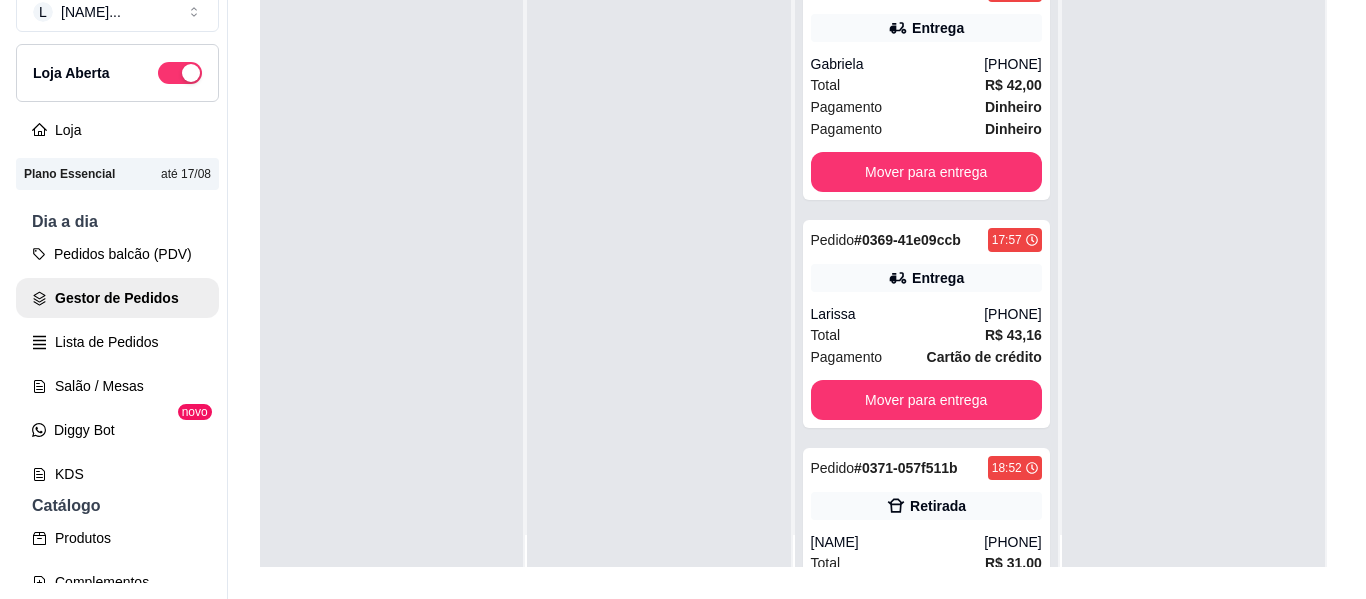 scroll, scrollTop: 0, scrollLeft: 0, axis: both 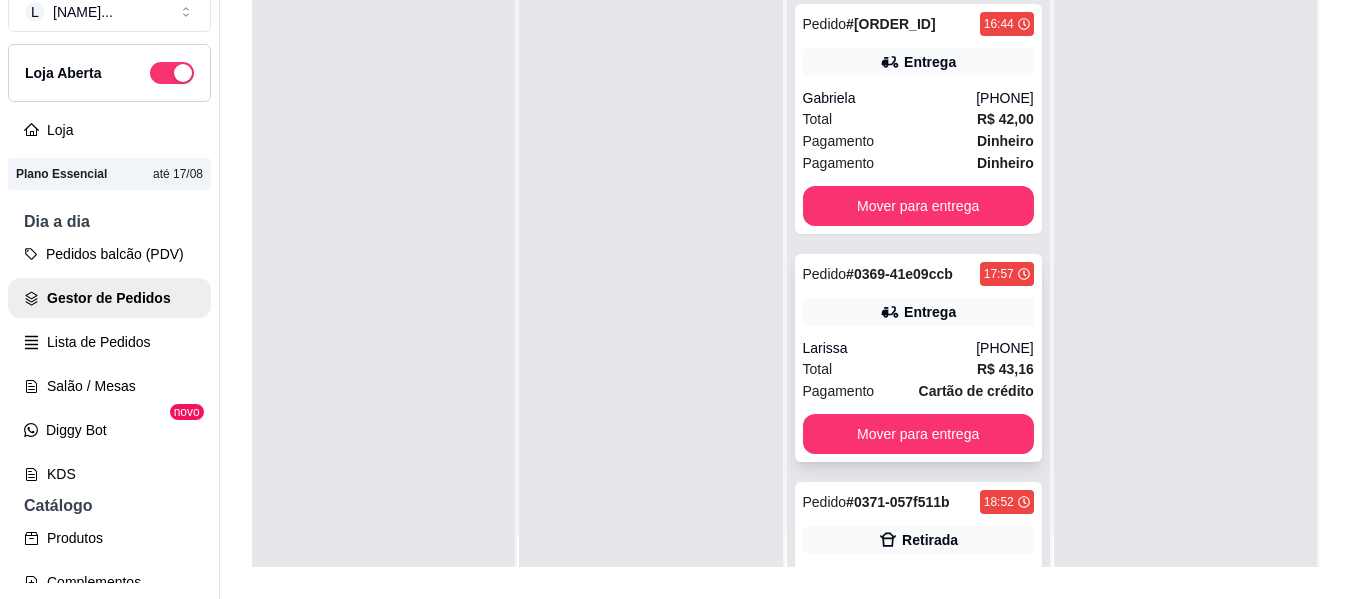 click on "Total R$ 43,16" at bounding box center [918, 369] 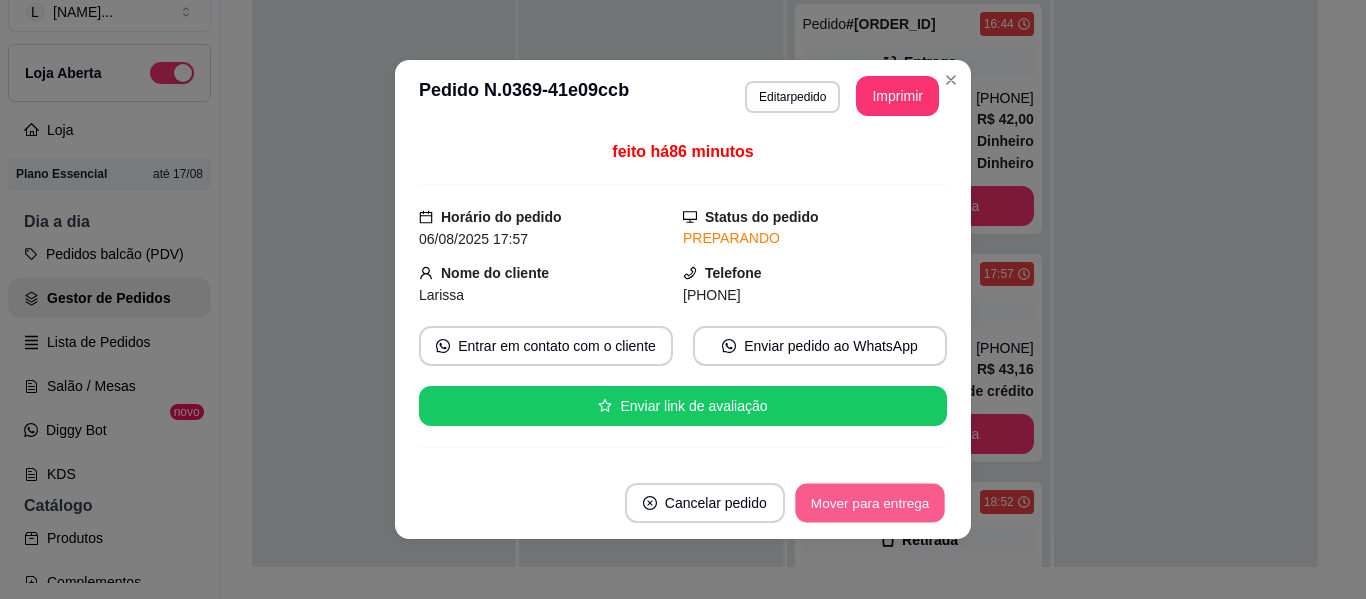 click on "Mover para entrega" at bounding box center [870, 503] 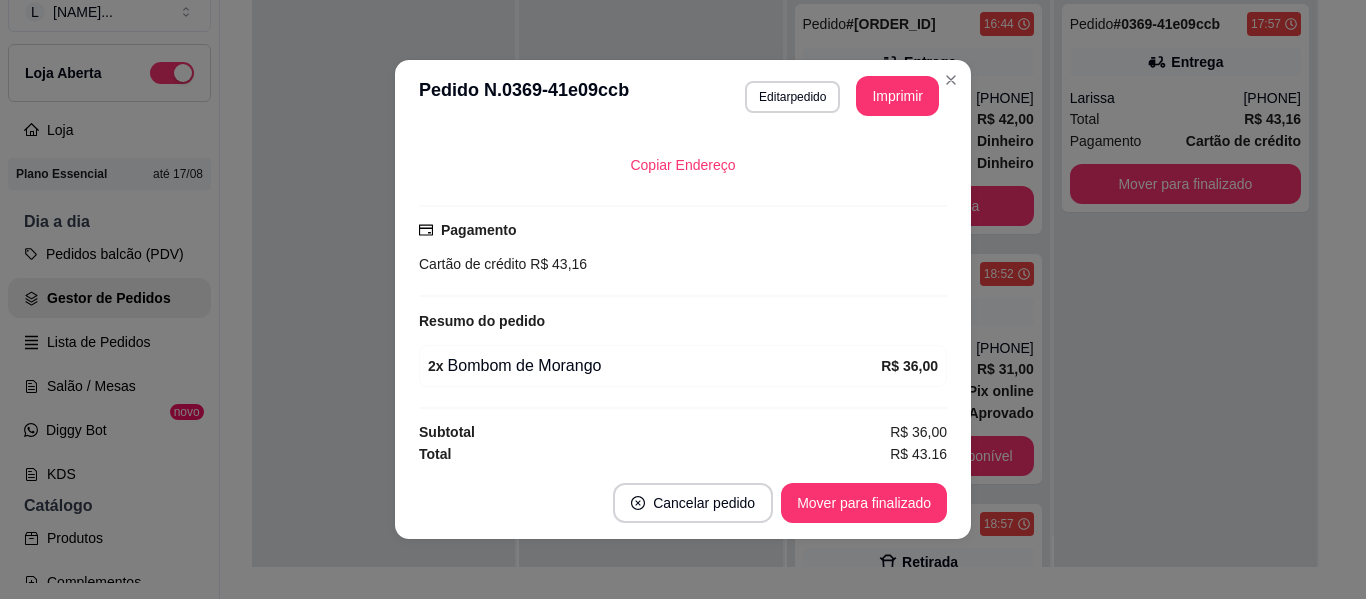 scroll, scrollTop: 458, scrollLeft: 0, axis: vertical 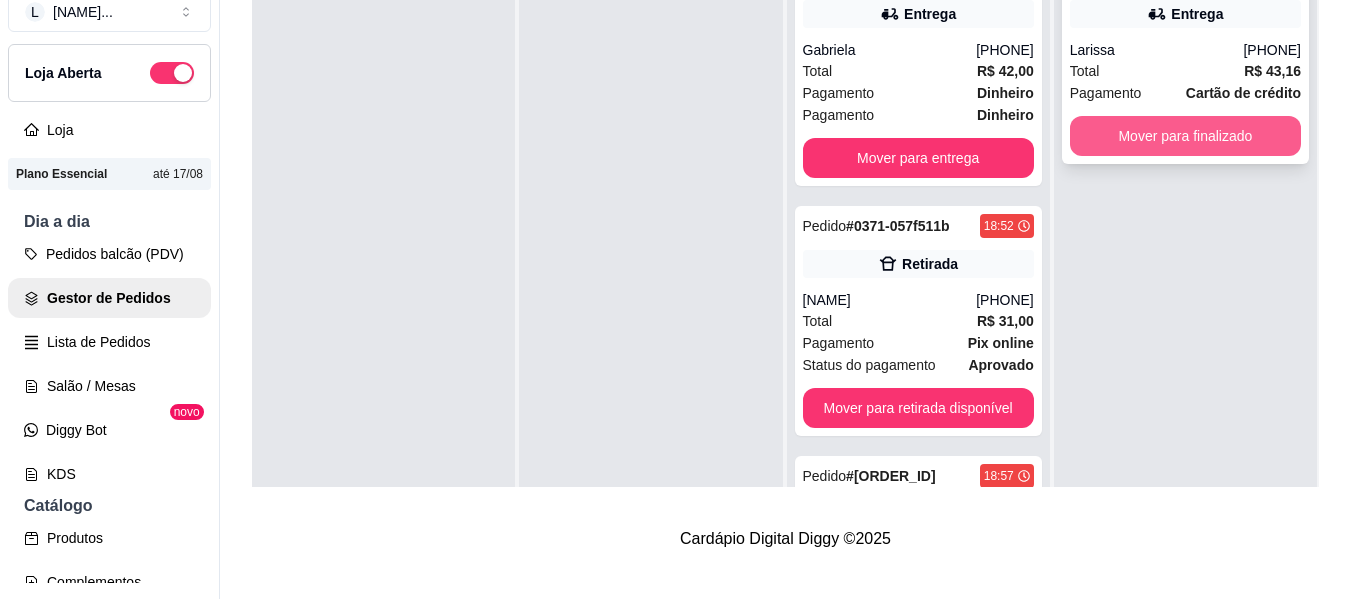 click on "Mover para finalizado" at bounding box center [1185, 136] 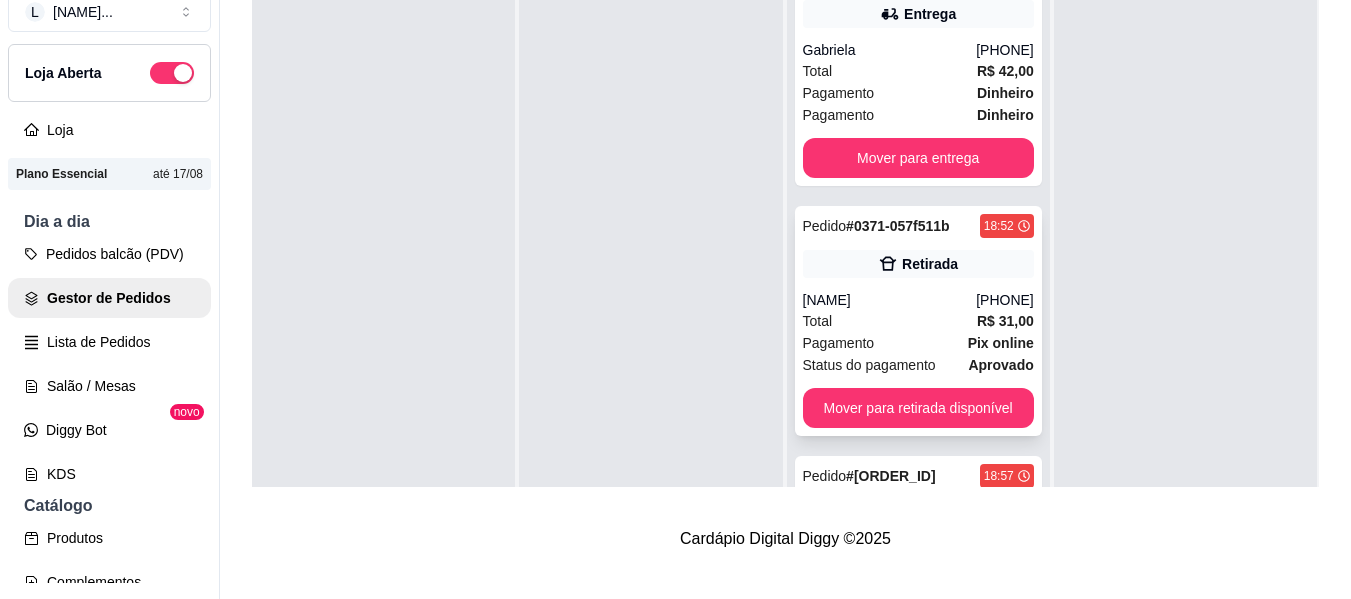 scroll, scrollTop: 171, scrollLeft: 0, axis: vertical 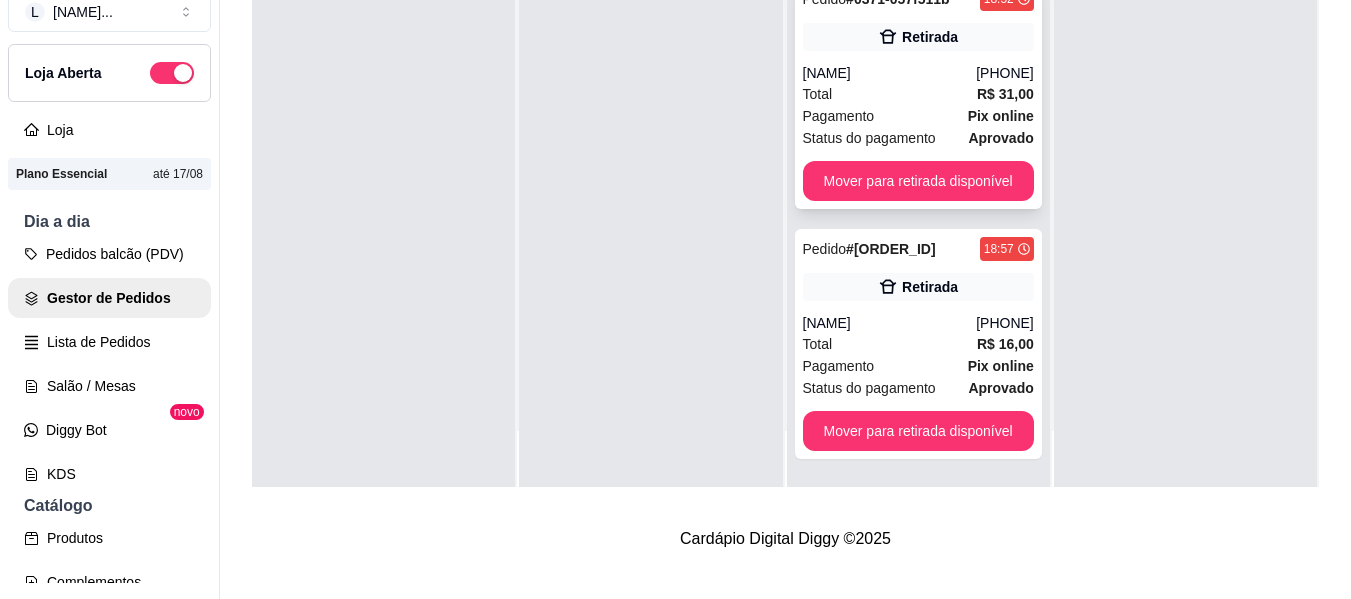 click on "R$ 31,00" at bounding box center [1005, 94] 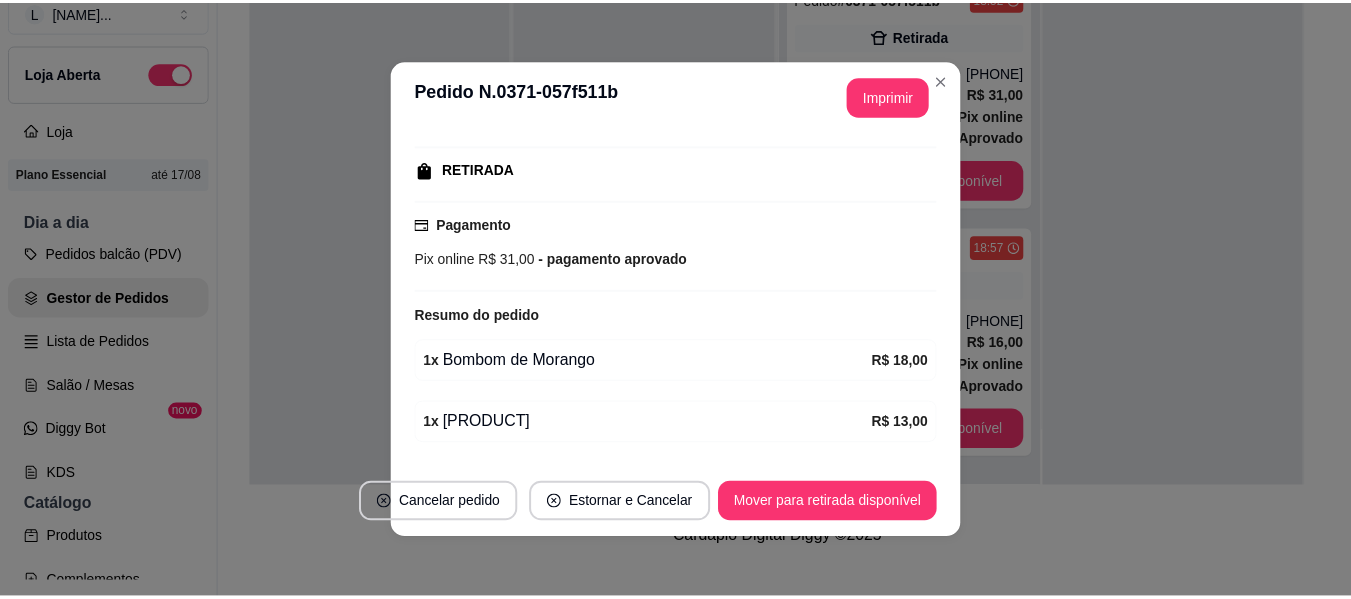 scroll, scrollTop: 364, scrollLeft: 0, axis: vertical 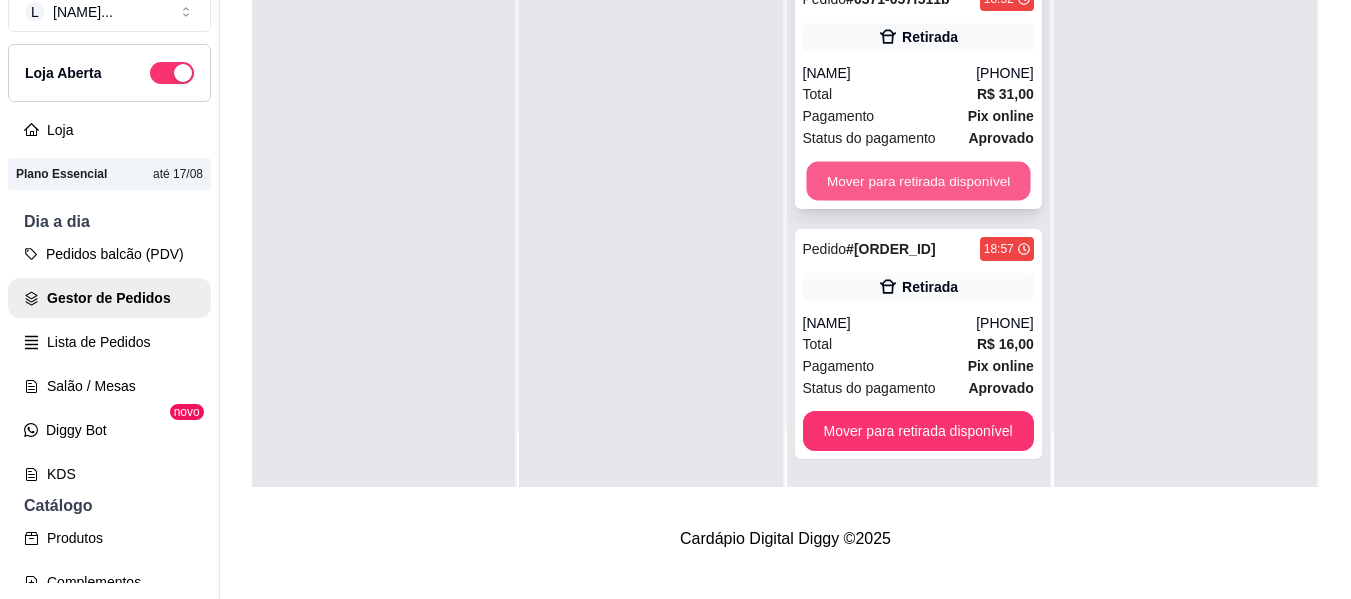 click on "Mover para retirada disponível" at bounding box center [918, 181] 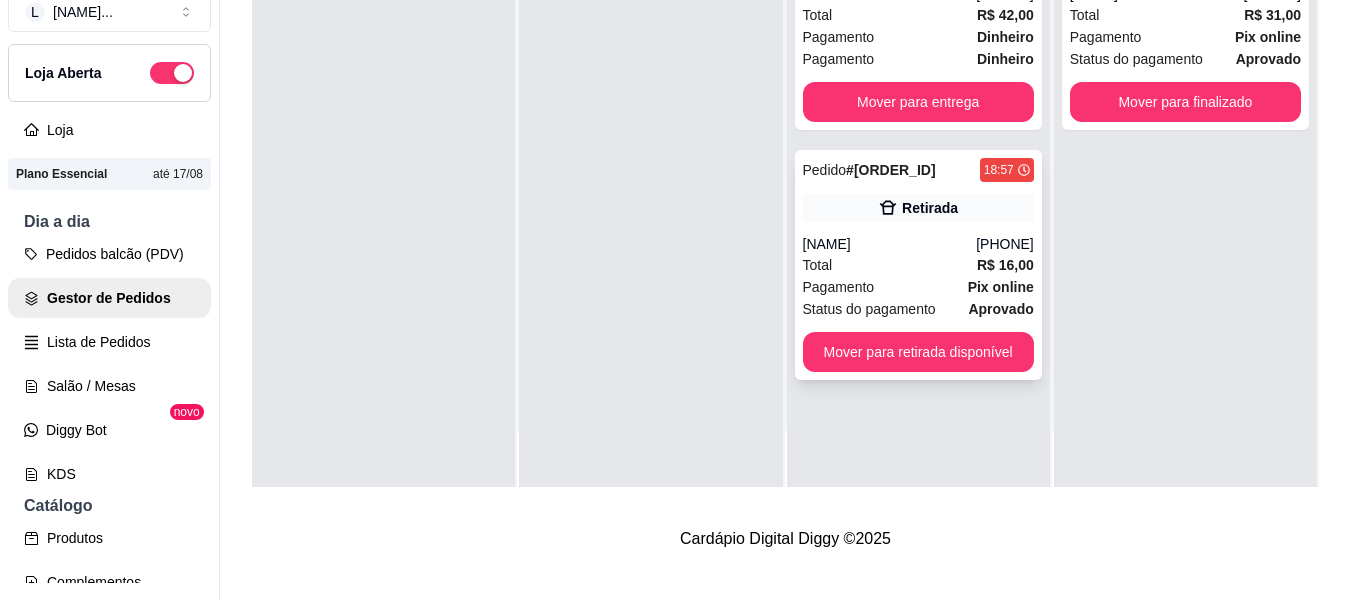 scroll, scrollTop: 0, scrollLeft: 0, axis: both 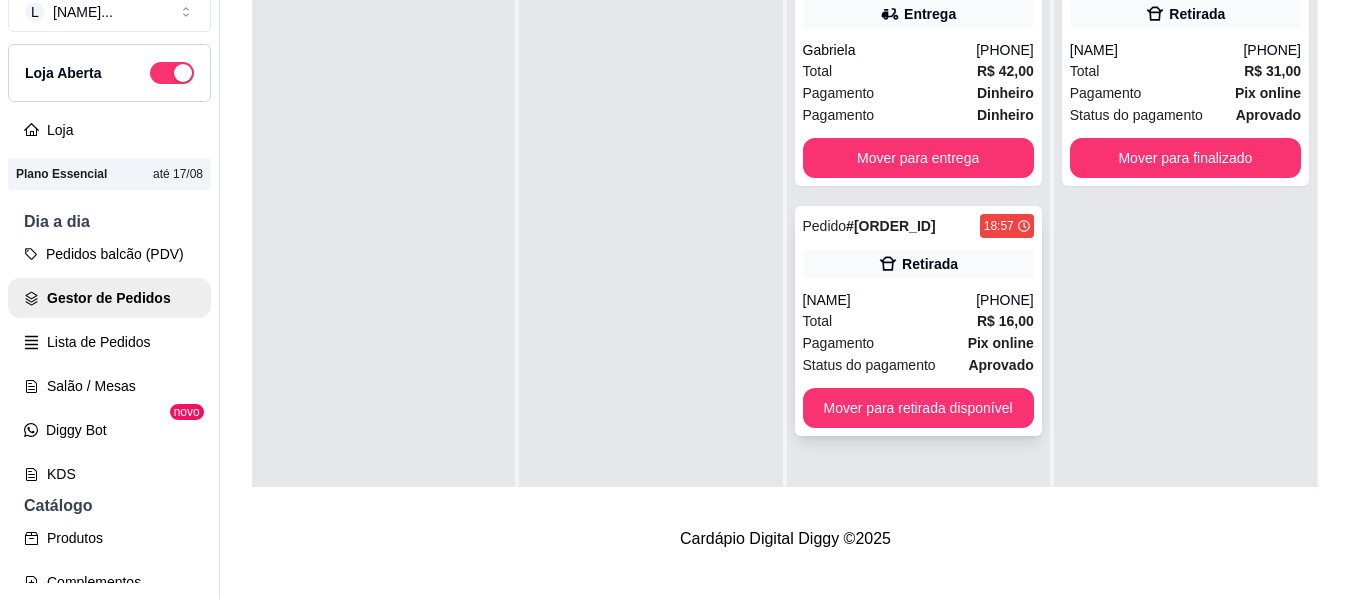 click on "Total R$ 16,00" at bounding box center [918, 321] 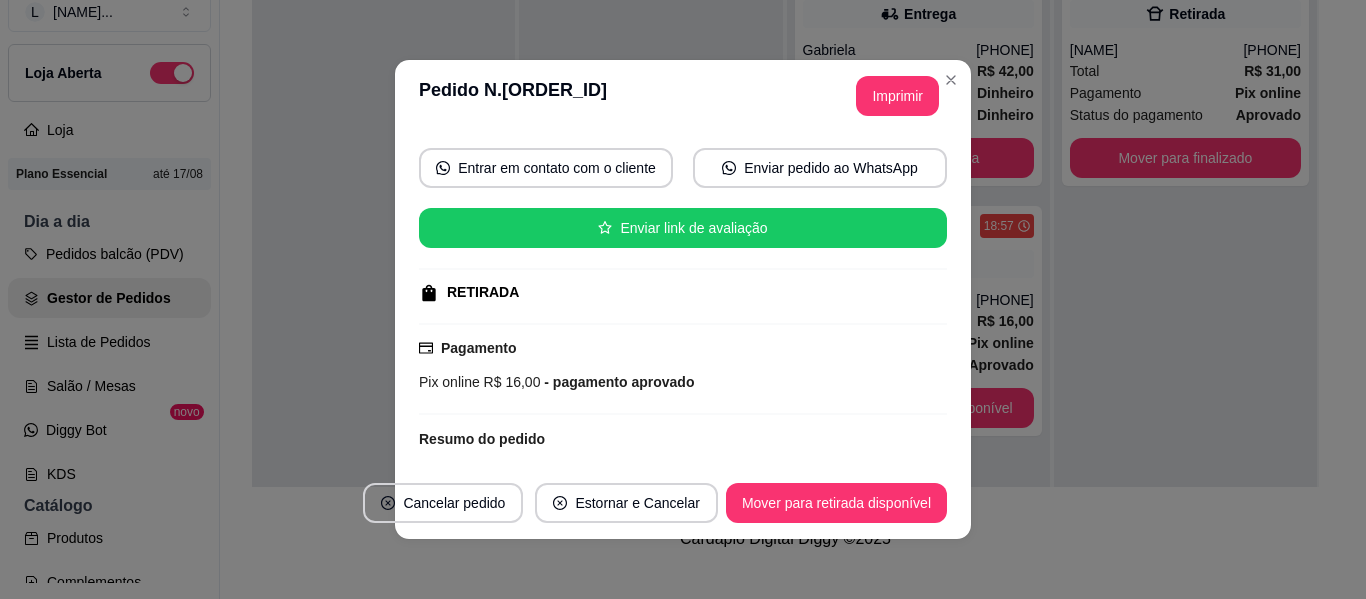 scroll, scrollTop: 302, scrollLeft: 0, axis: vertical 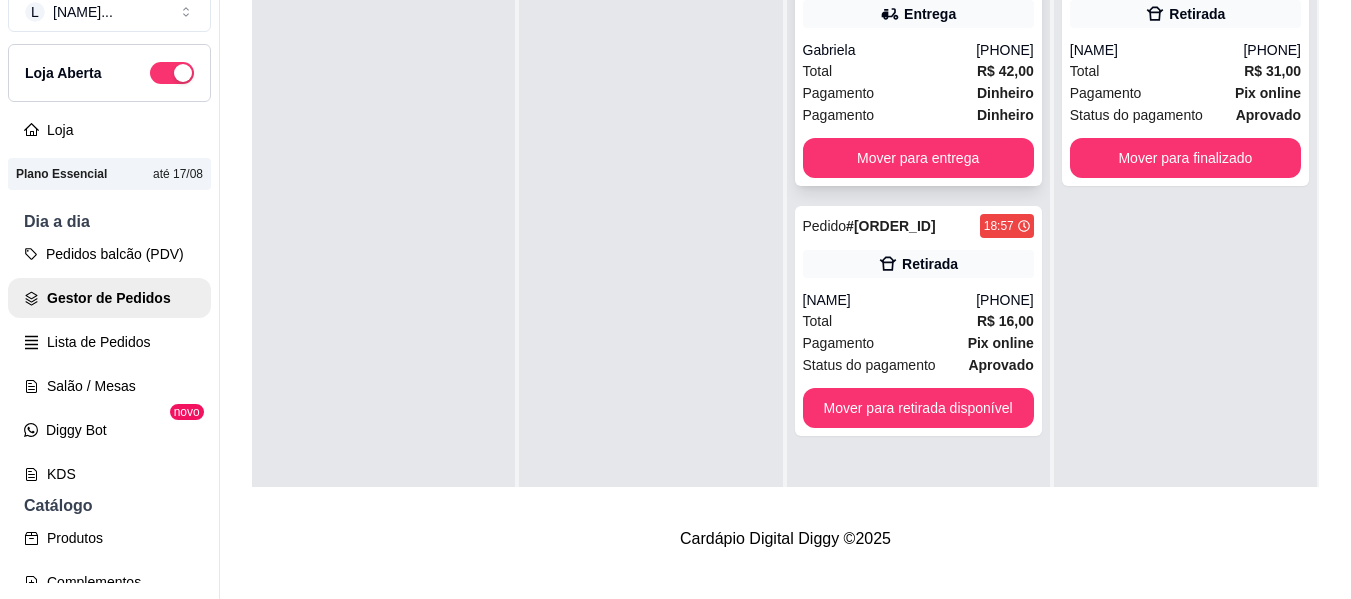 click on "Total R$ 42,00" at bounding box center [918, 71] 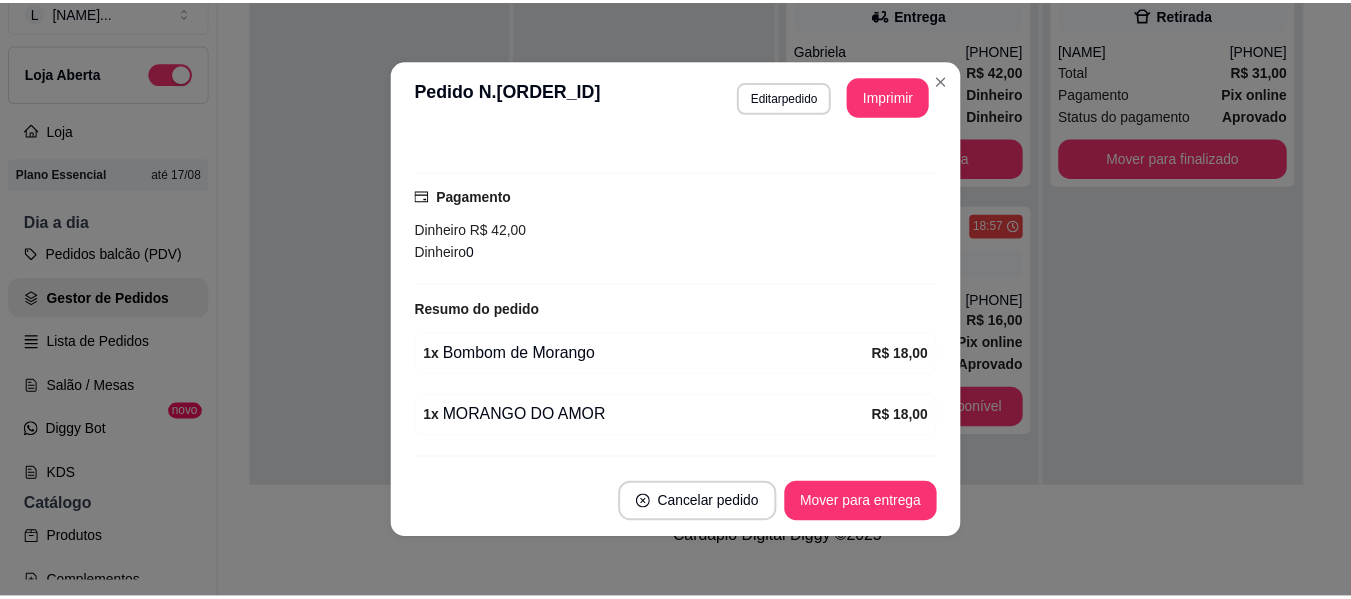 scroll, scrollTop: 482, scrollLeft: 0, axis: vertical 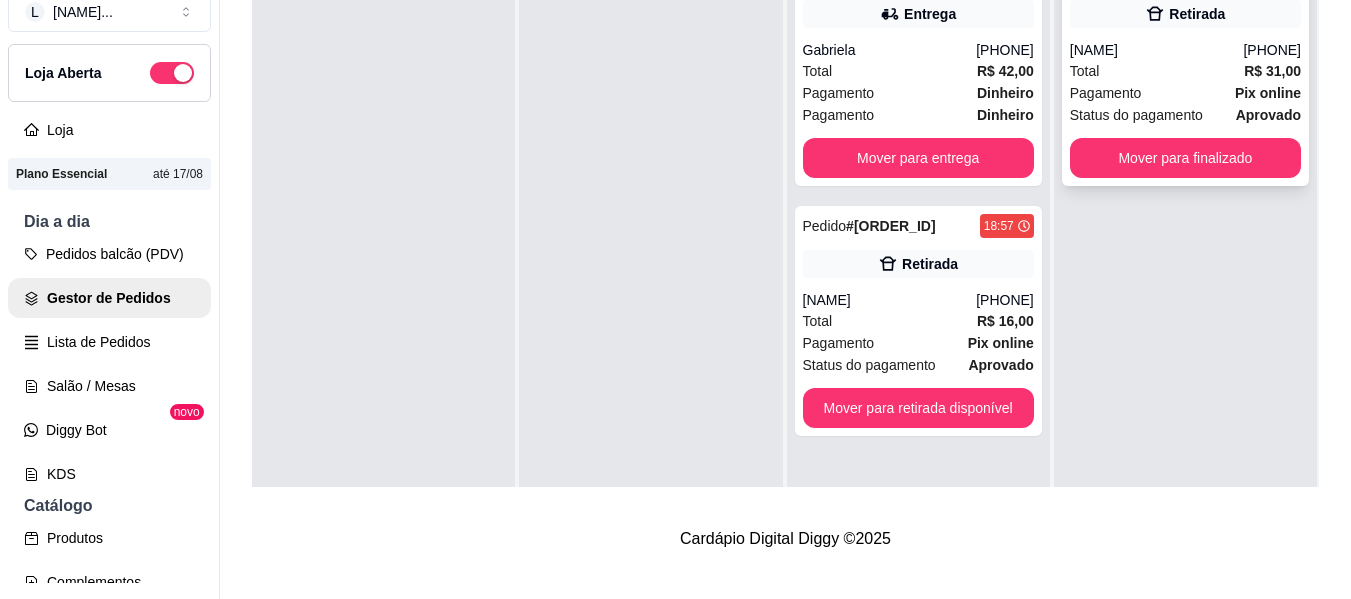 click on "Pagamento" at bounding box center [1106, 93] 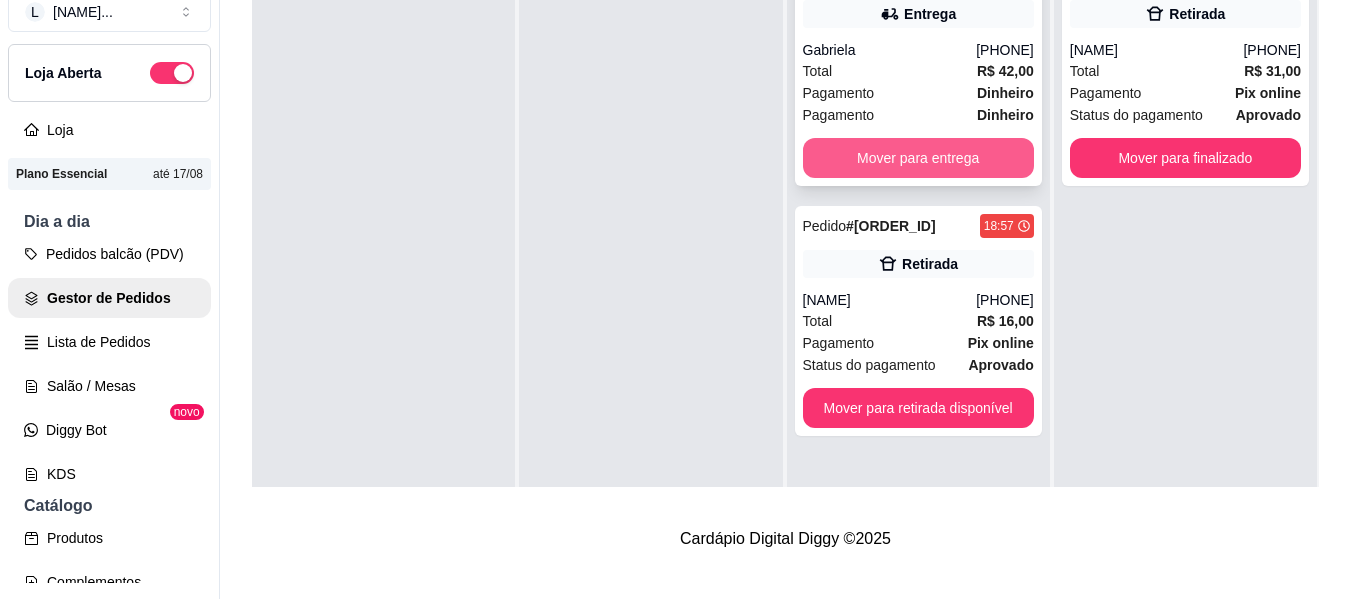 click on "Mover para entrega" at bounding box center [918, 158] 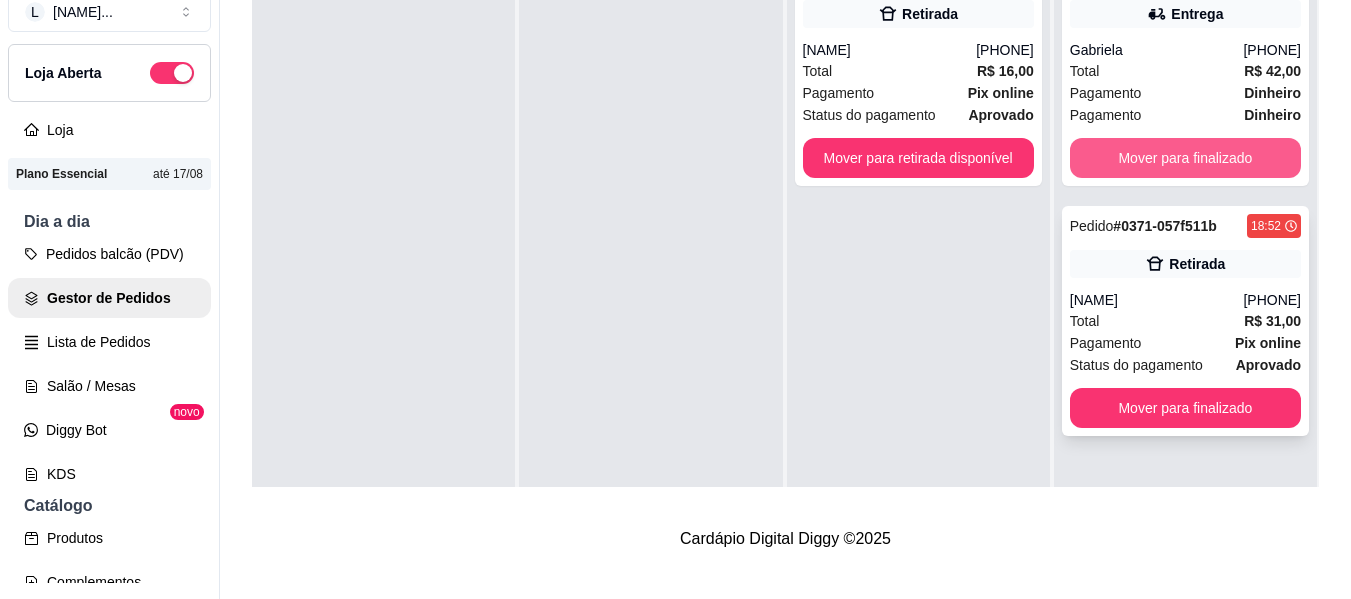 click on "Mover para finalizado" at bounding box center (1185, 158) 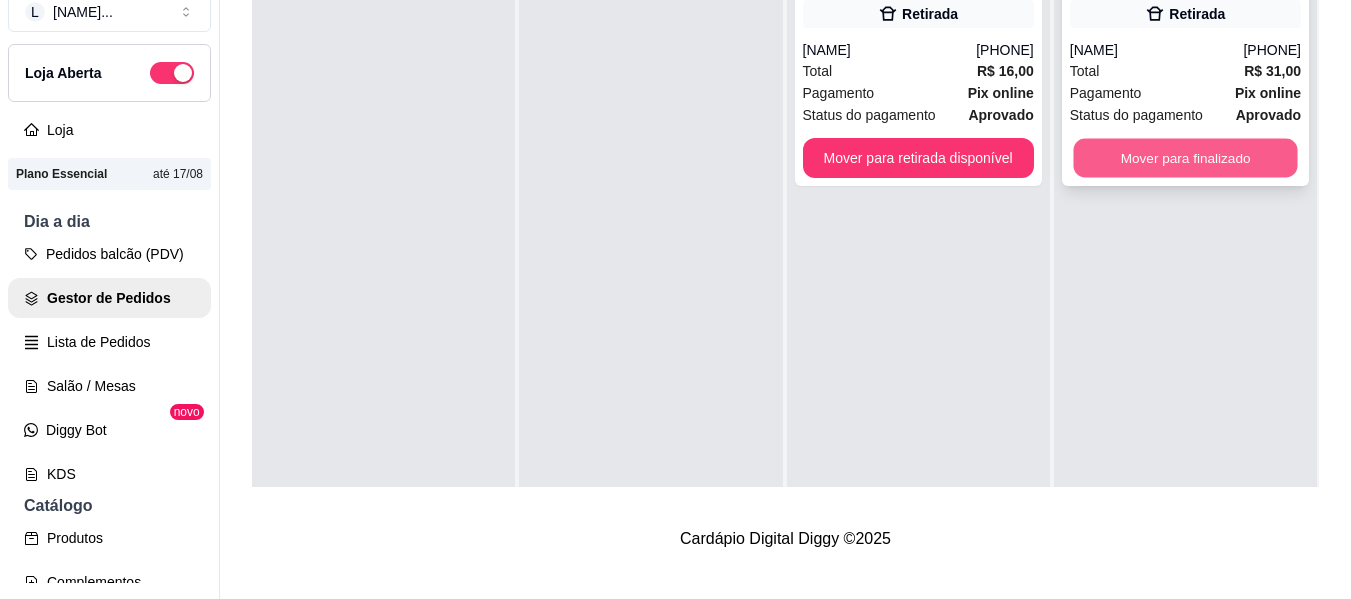click on "Mover para finalizado" at bounding box center (1185, 158) 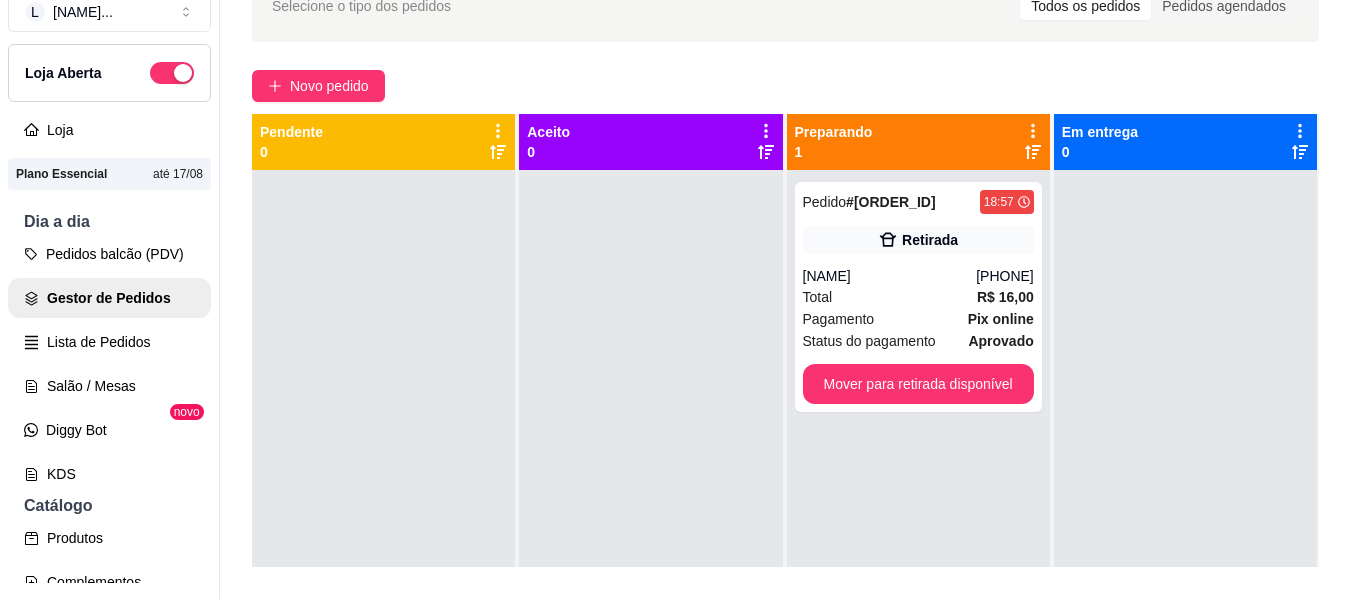 scroll, scrollTop: 0, scrollLeft: 0, axis: both 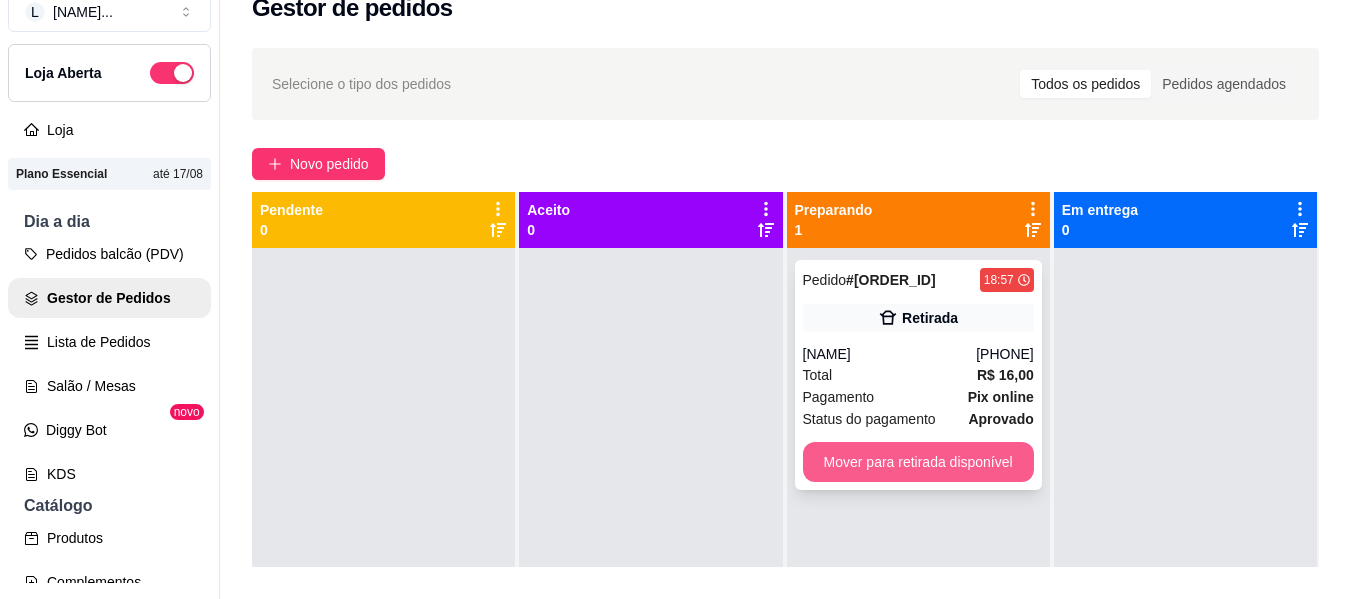 click on "Mover para retirada disponível" at bounding box center [918, 462] 